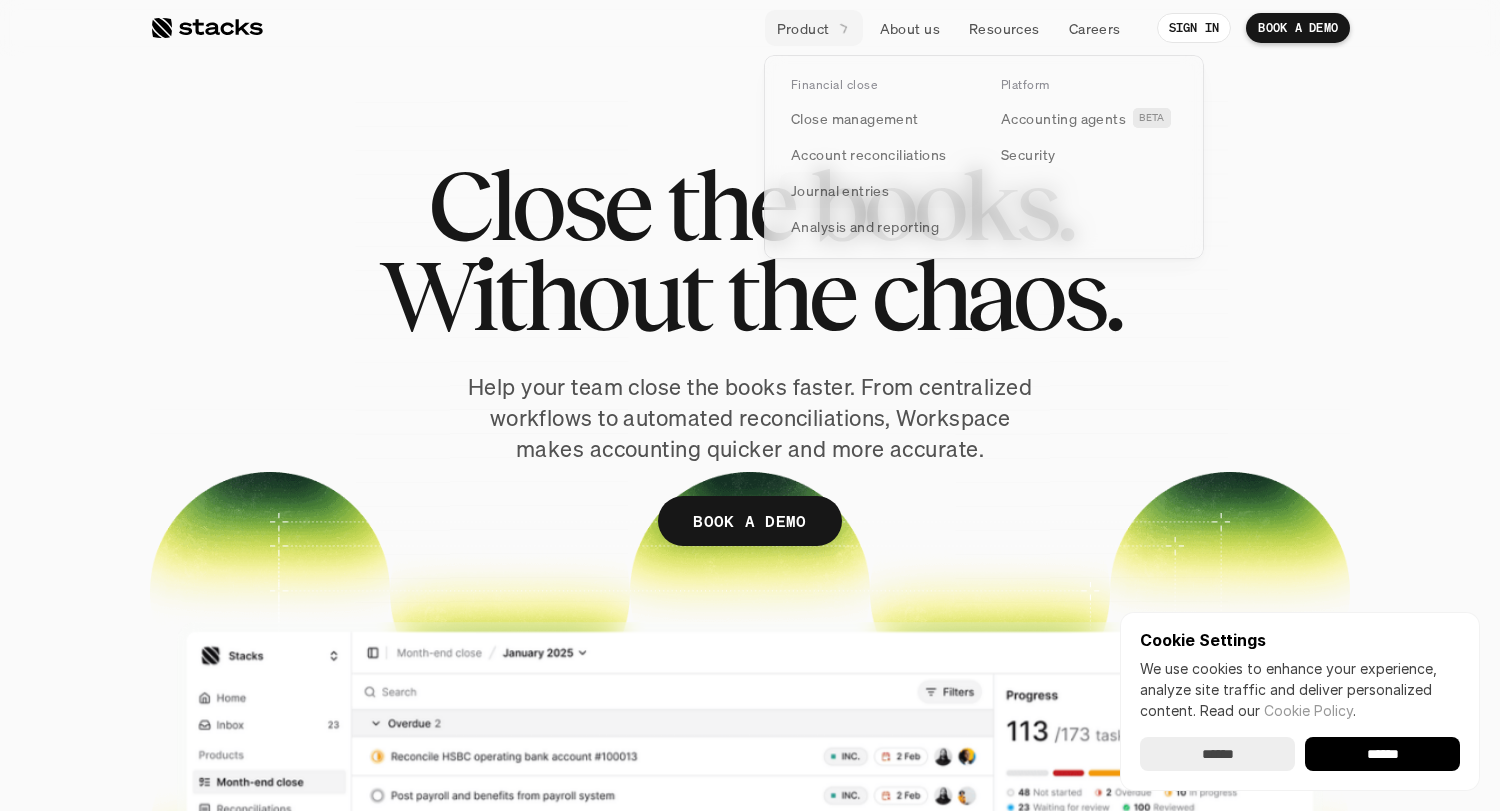 scroll, scrollTop: 430, scrollLeft: 0, axis: vertical 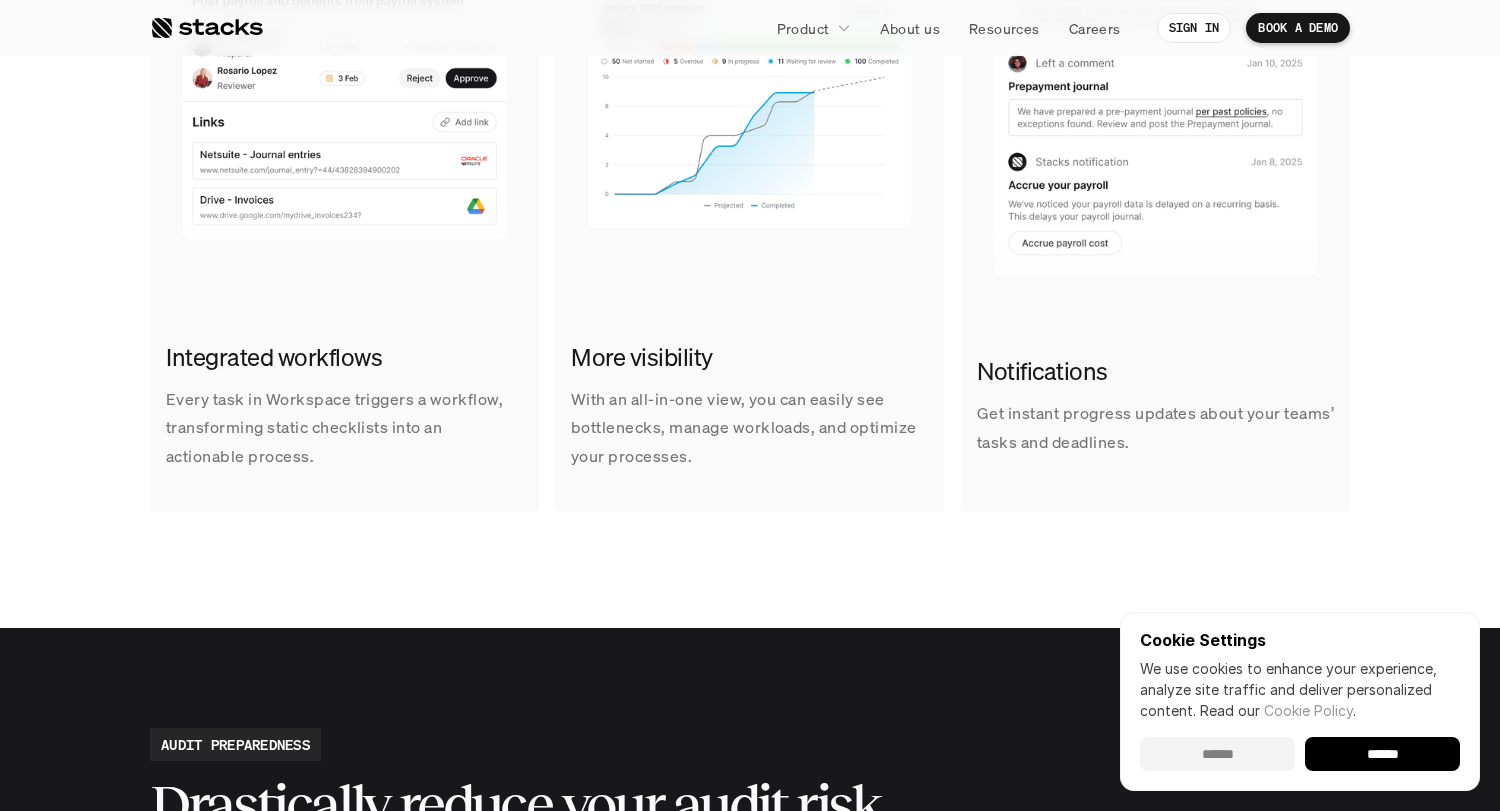 click on "******" at bounding box center (1217, 754) 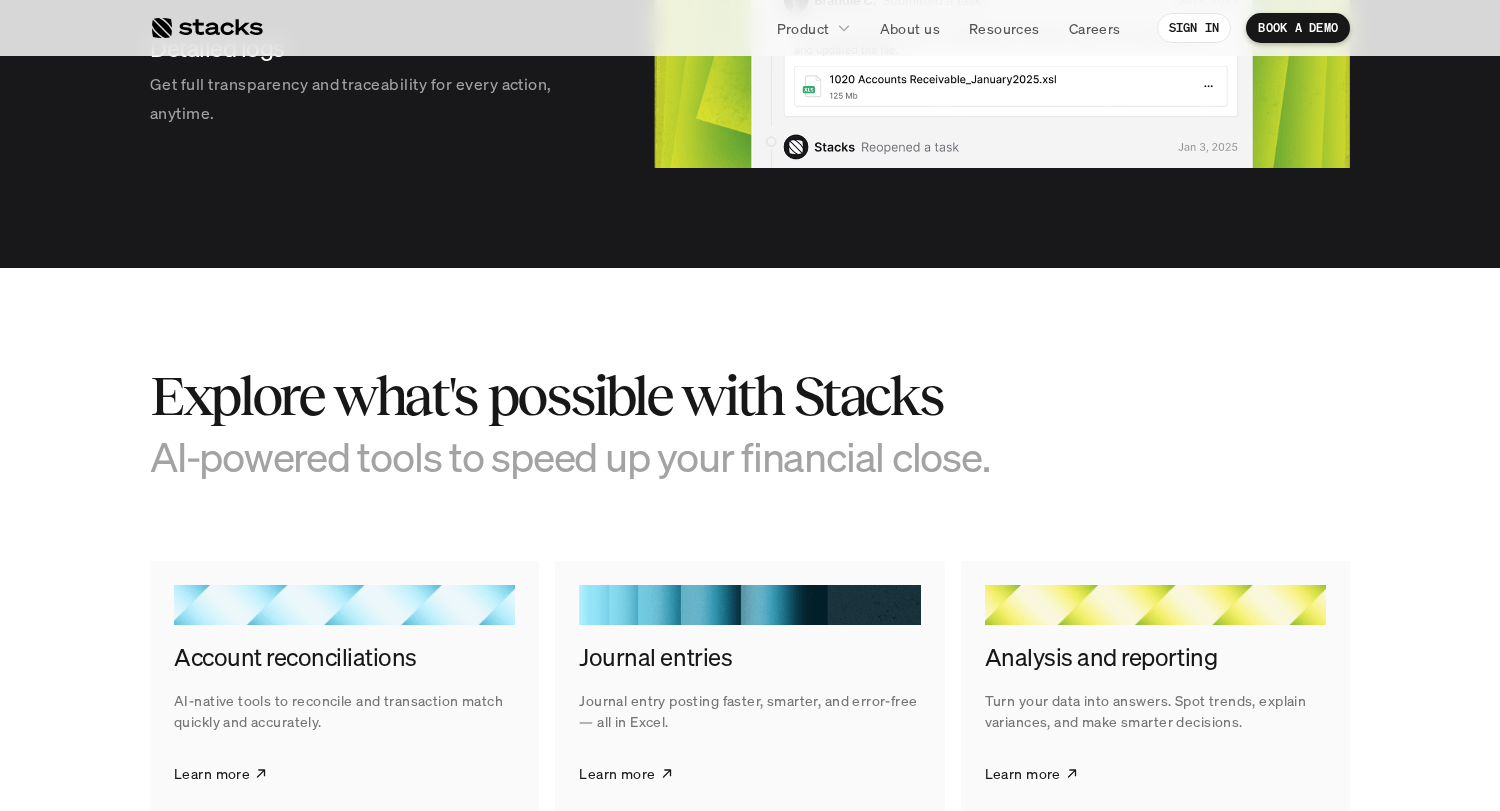 scroll, scrollTop: 2822, scrollLeft: 0, axis: vertical 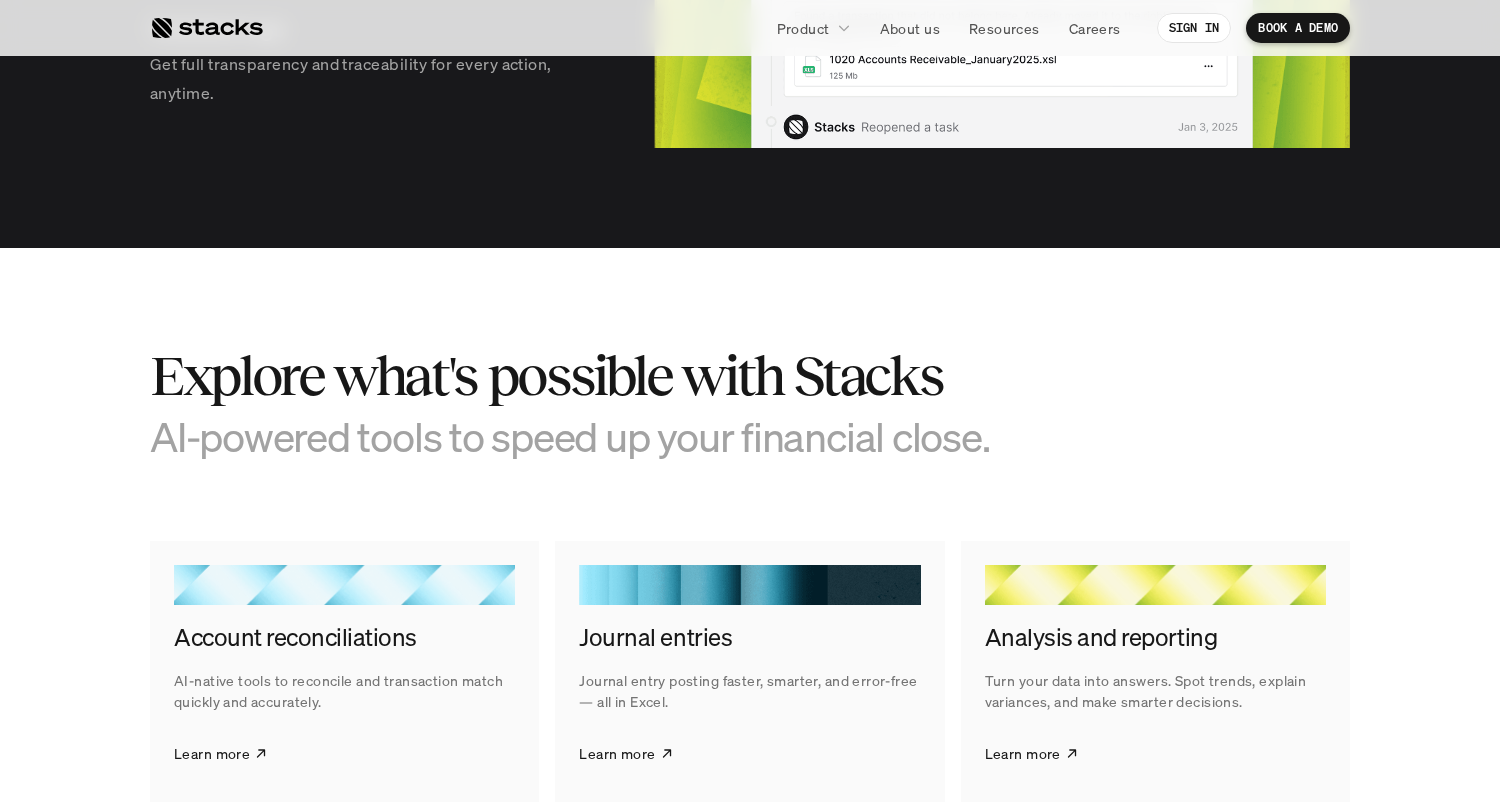 click on "AI-powered tools to speed up your financial close." at bounding box center (600, 436) 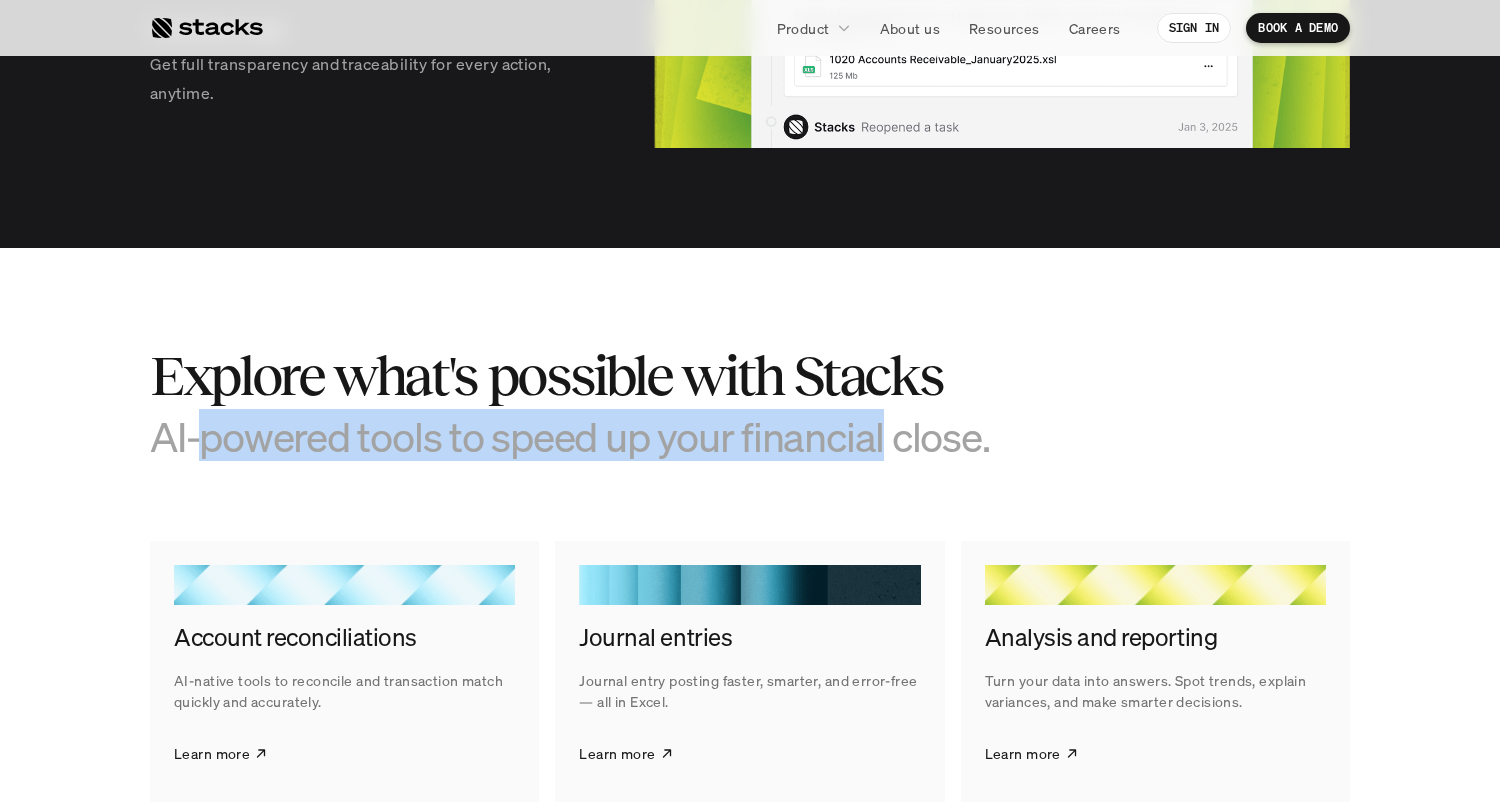drag, startPoint x: 214, startPoint y: 440, endPoint x: 766, endPoint y: 446, distance: 552.0326 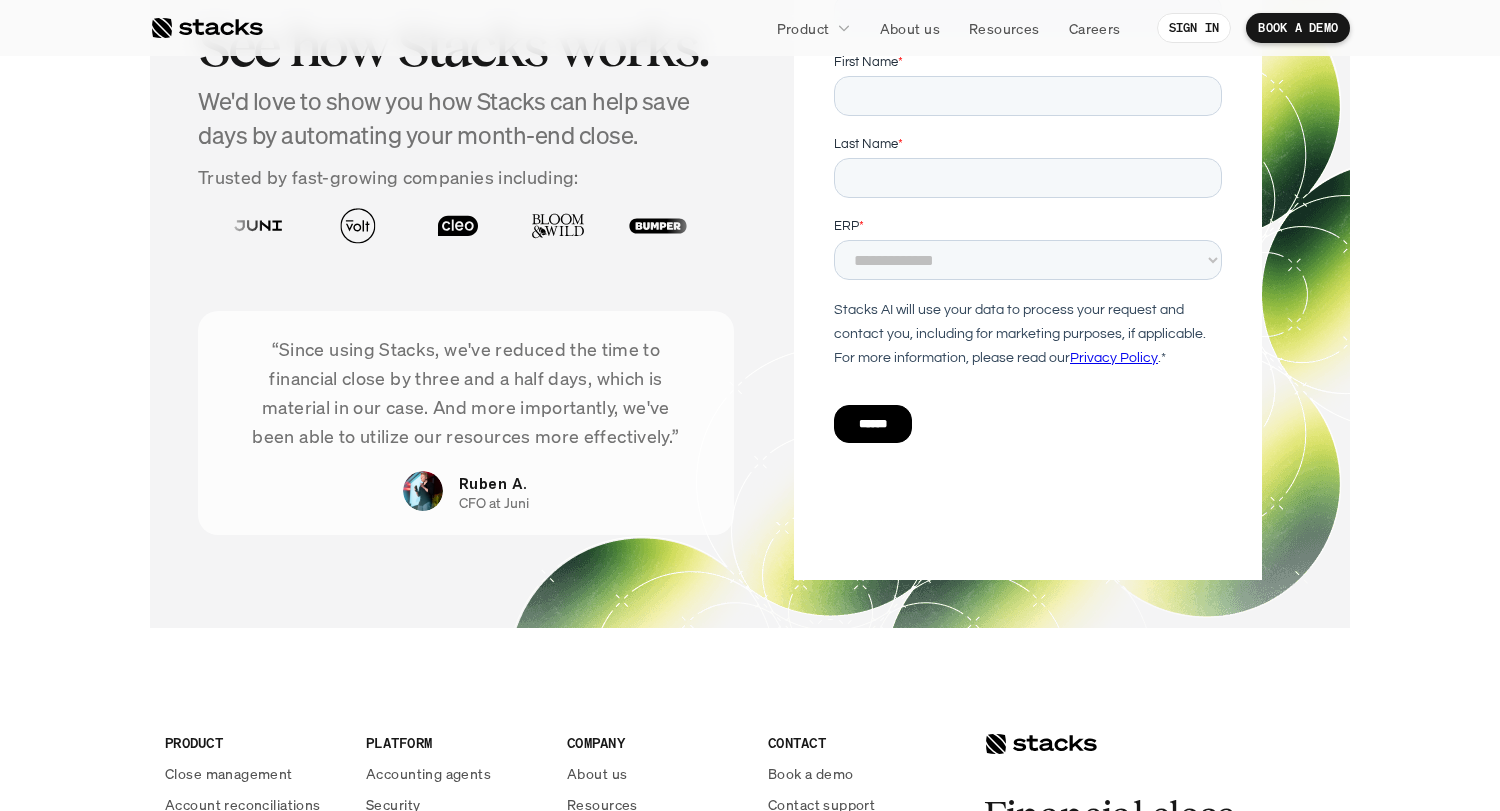 scroll, scrollTop: 3898, scrollLeft: 0, axis: vertical 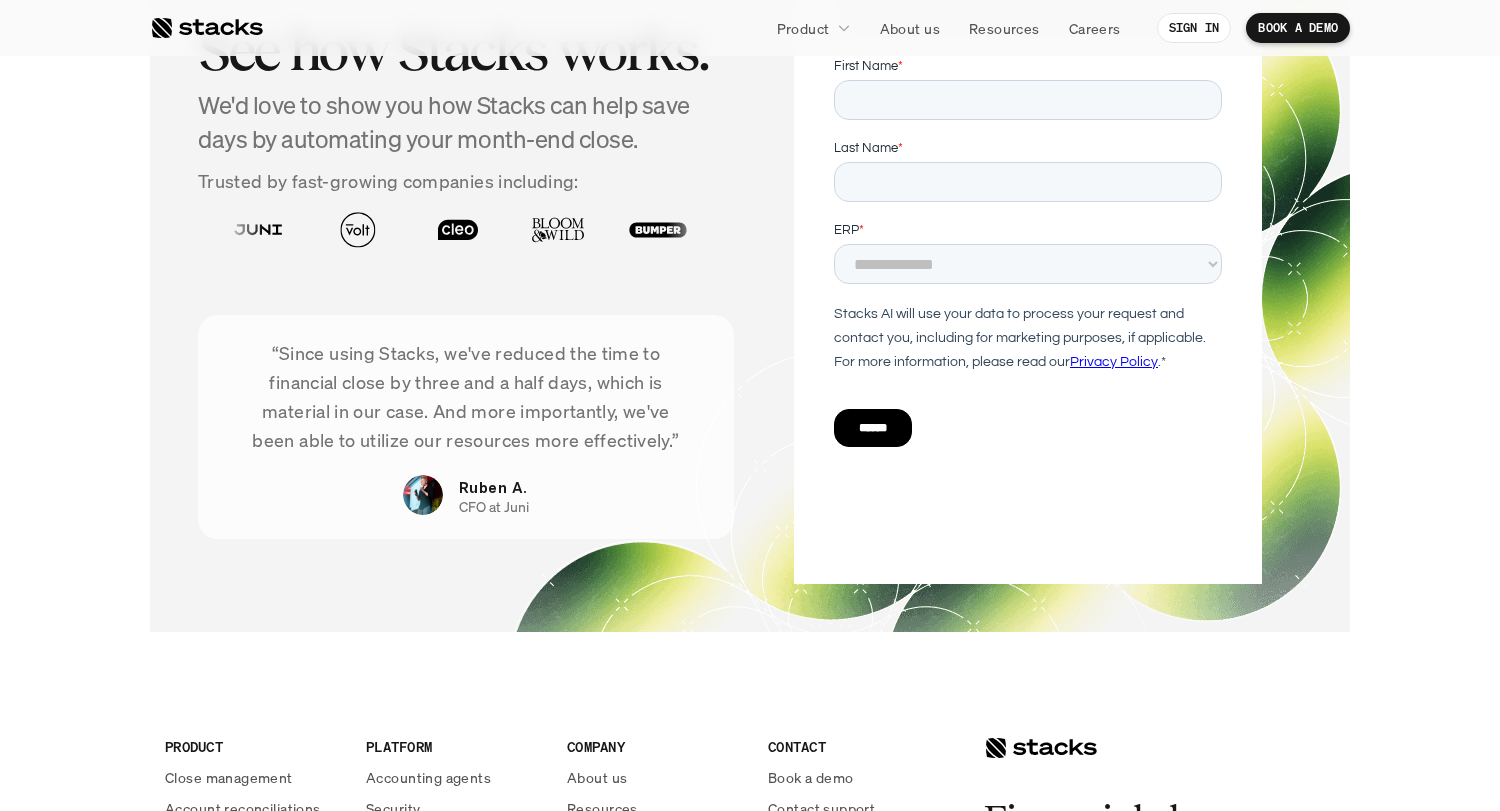 click on "CFO at Juni" at bounding box center [494, 507] 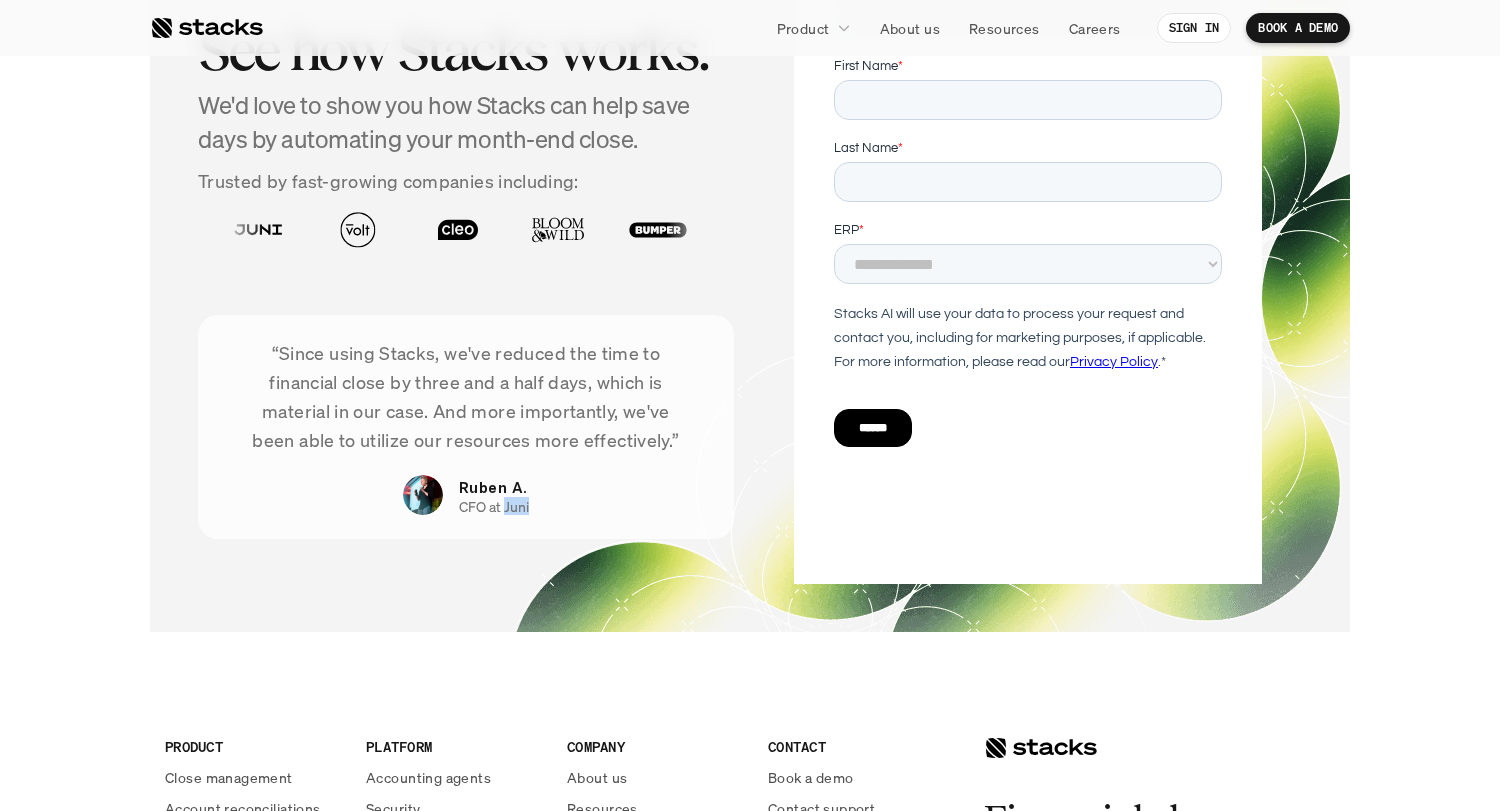 click on "CFO at Juni" at bounding box center [494, 507] 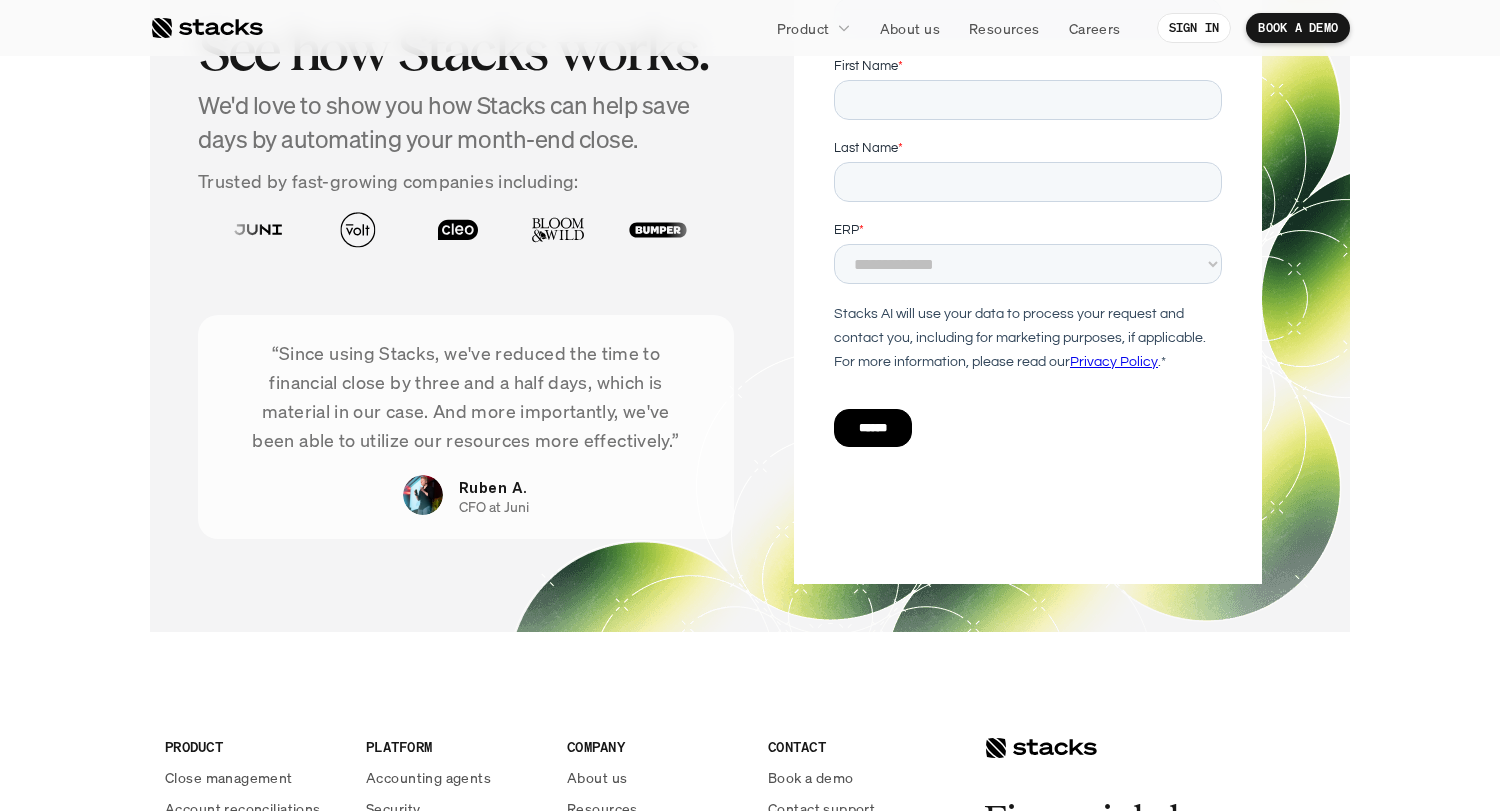 click on "“Since using Stacks, we've reduced the time to financial close by three and a half days, which is material in our case. And more importantly, we've been able to utilize our resources more effectively.”" at bounding box center [466, 396] 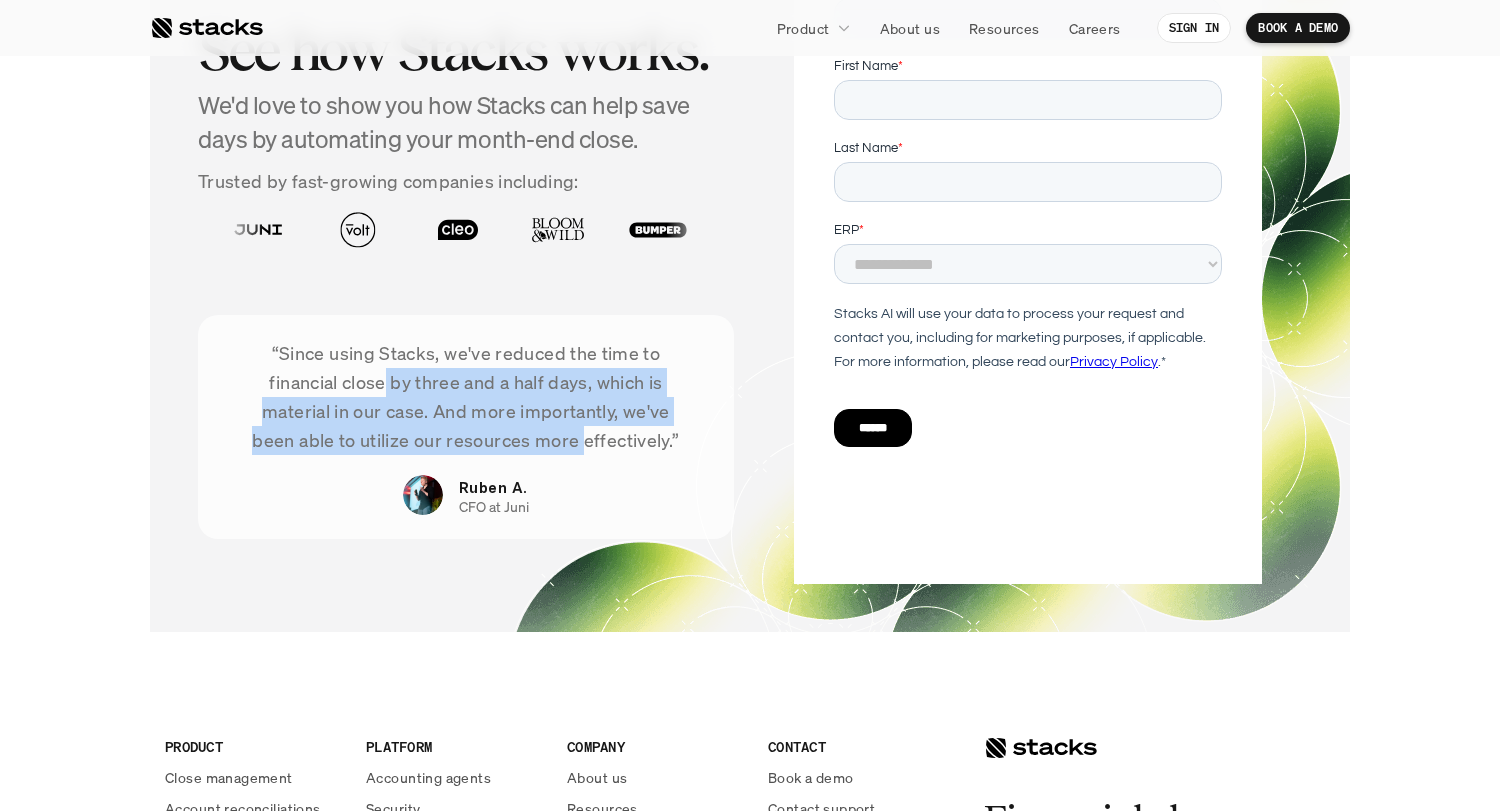 drag, startPoint x: 388, startPoint y: 374, endPoint x: 573, endPoint y: 432, distance: 193.87883 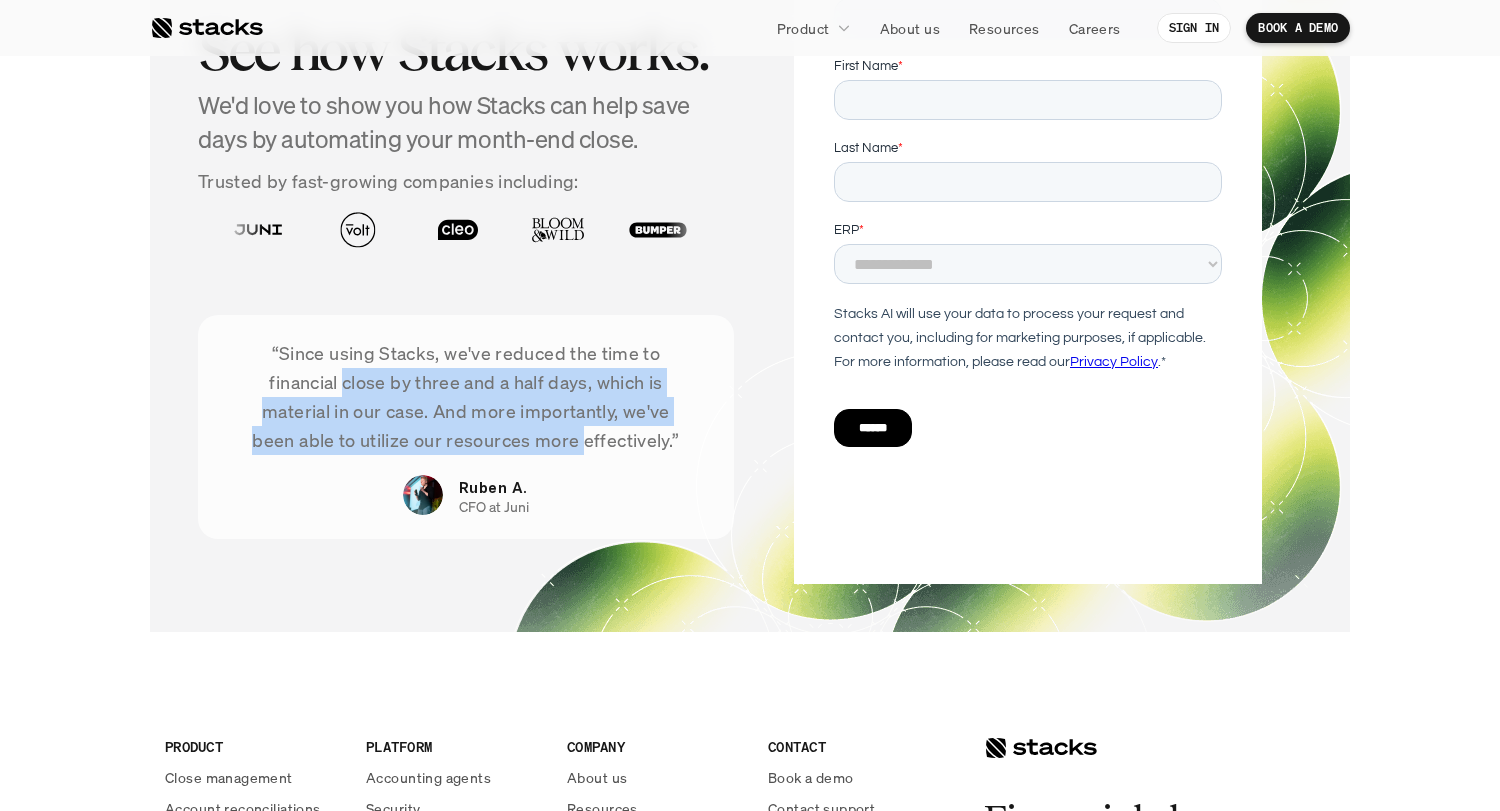drag, startPoint x: 573, startPoint y: 432, endPoint x: 357, endPoint y: 378, distance: 222.6477 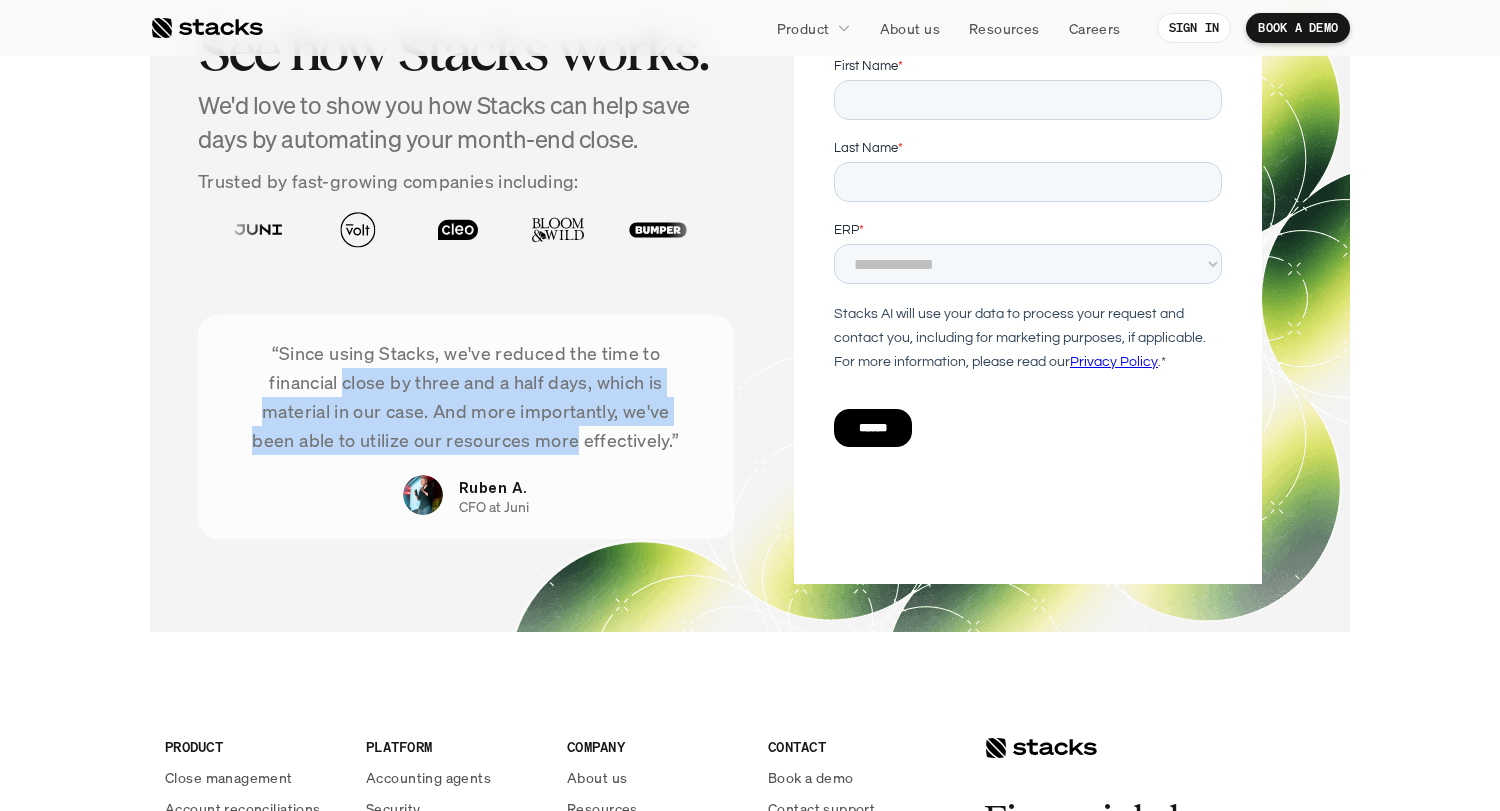drag, startPoint x: 357, startPoint y: 378, endPoint x: 551, endPoint y: 434, distance: 201.92078 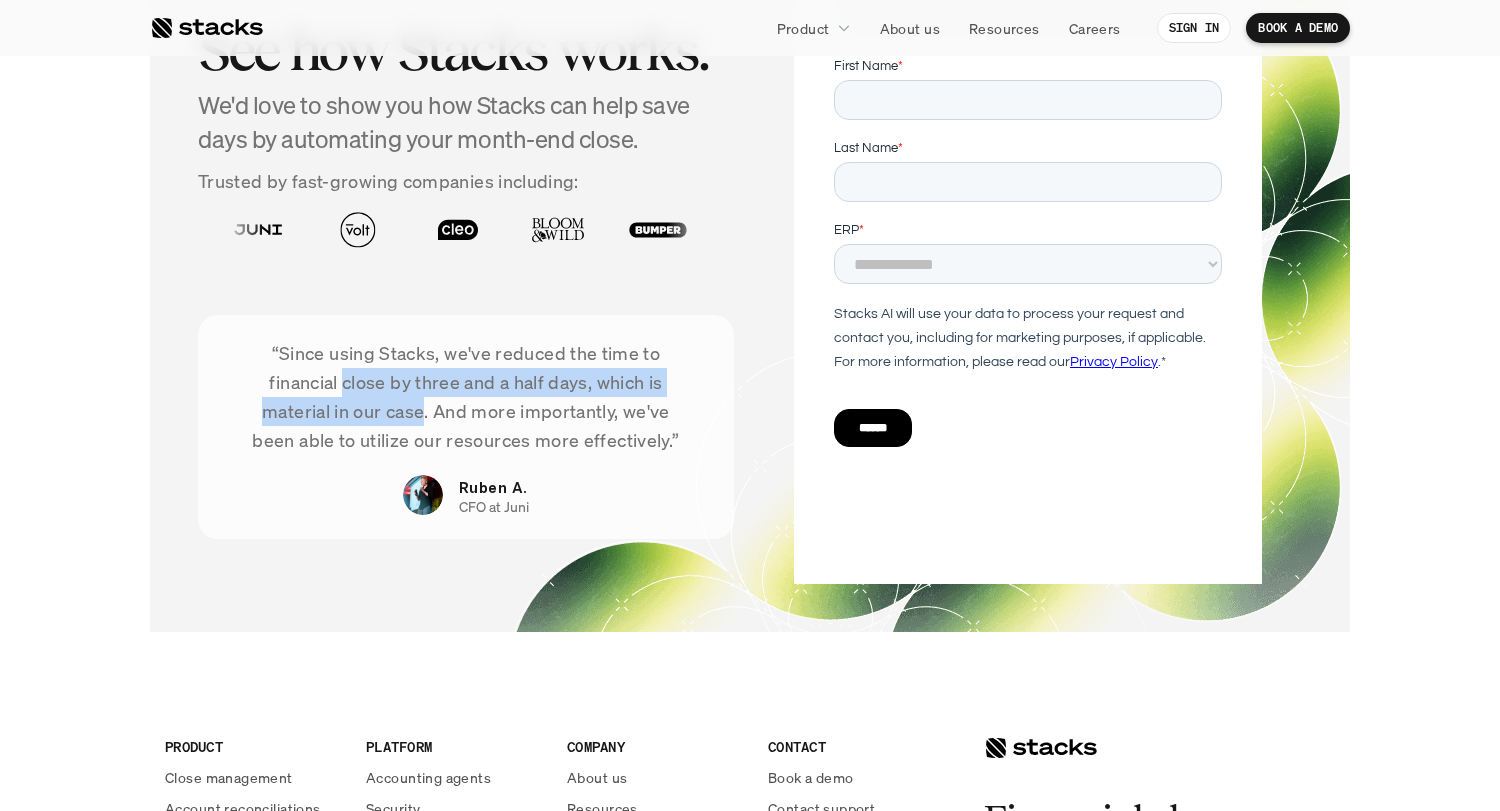 drag, startPoint x: 365, startPoint y: 373, endPoint x: 421, endPoint y: 409, distance: 66.573265 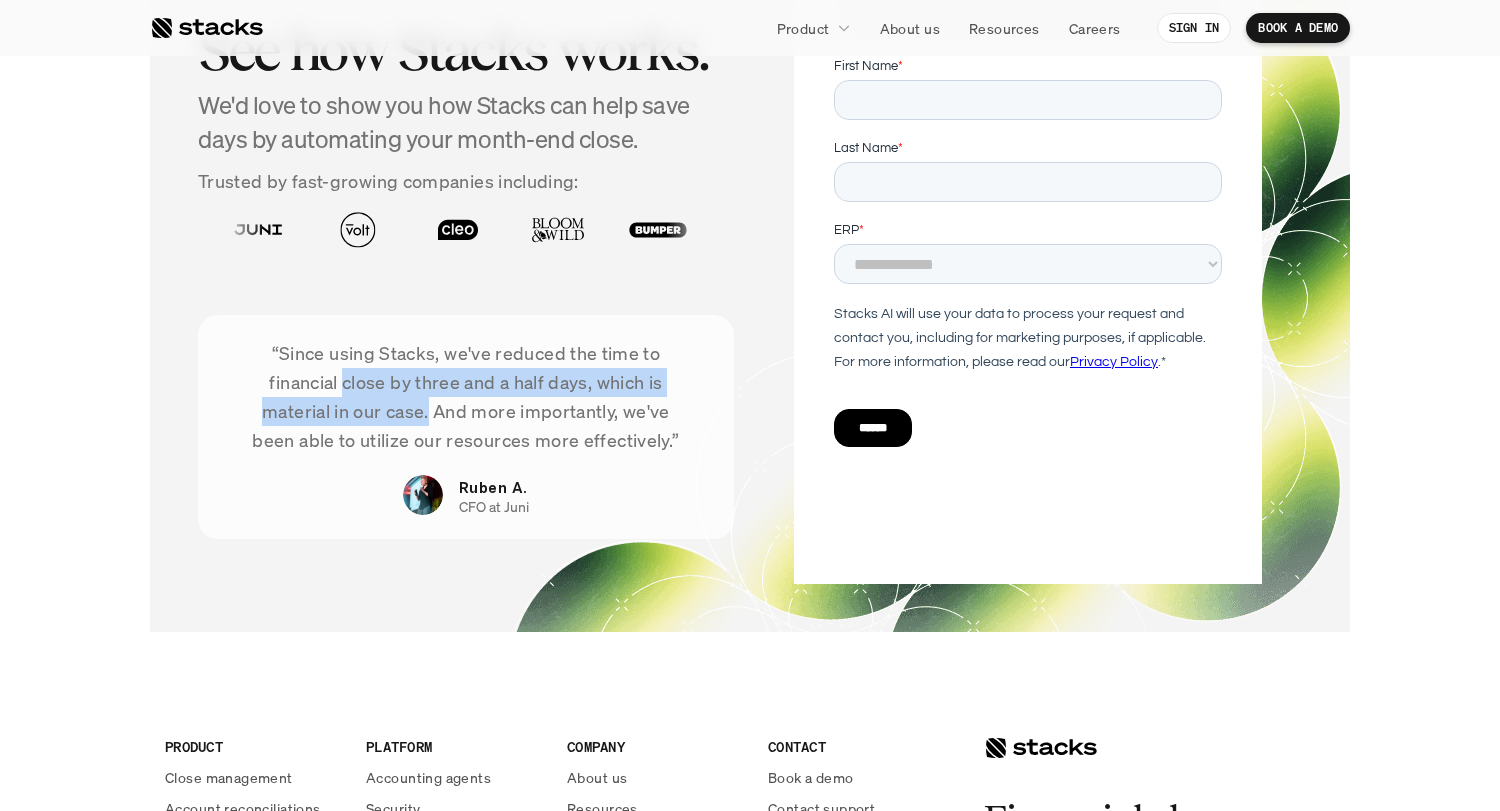 drag, startPoint x: 421, startPoint y: 409, endPoint x: 358, endPoint y: 386, distance: 67.06713 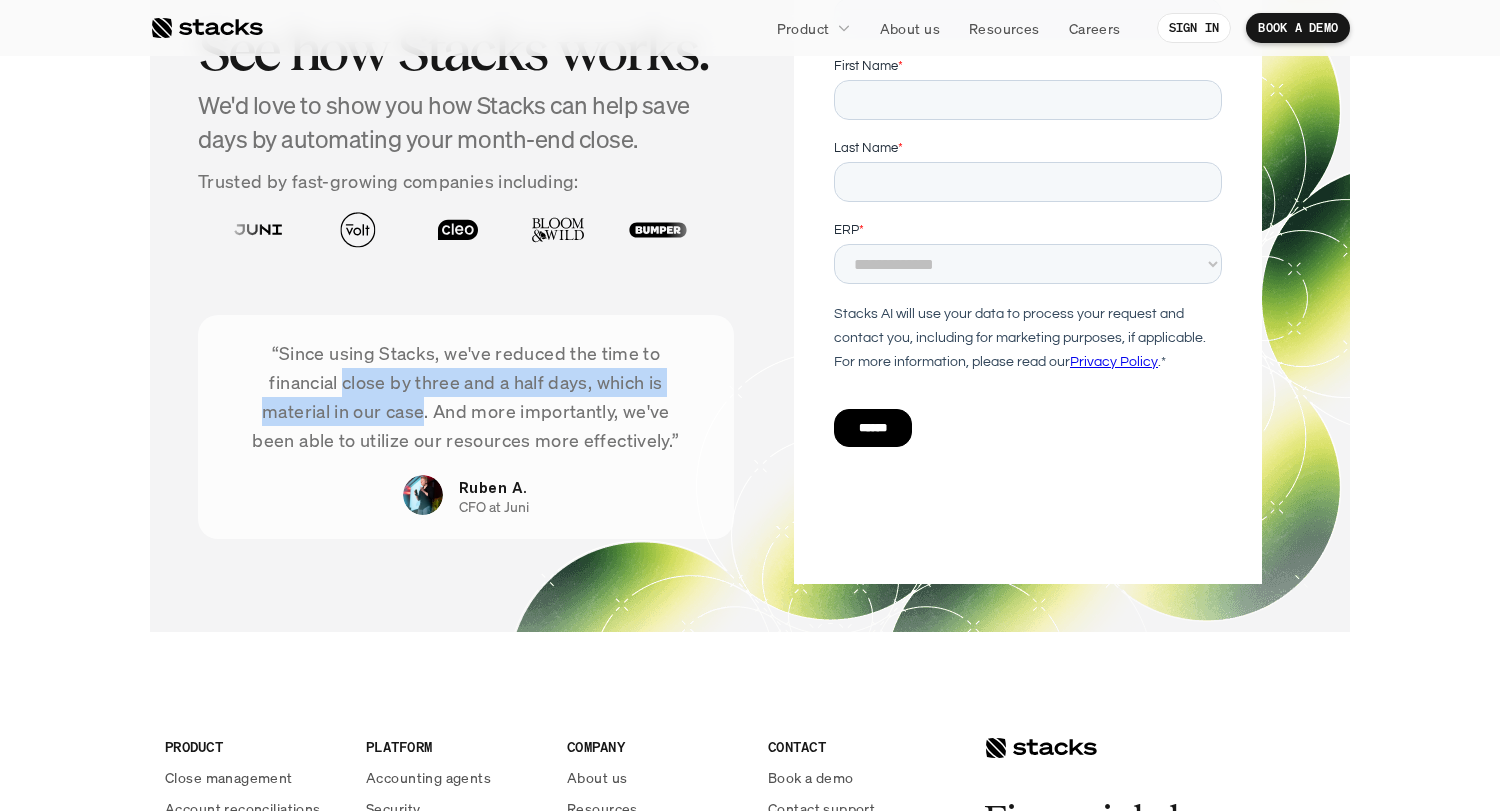 drag, startPoint x: 358, startPoint y: 386, endPoint x: 410, endPoint y: 411, distance: 57.697487 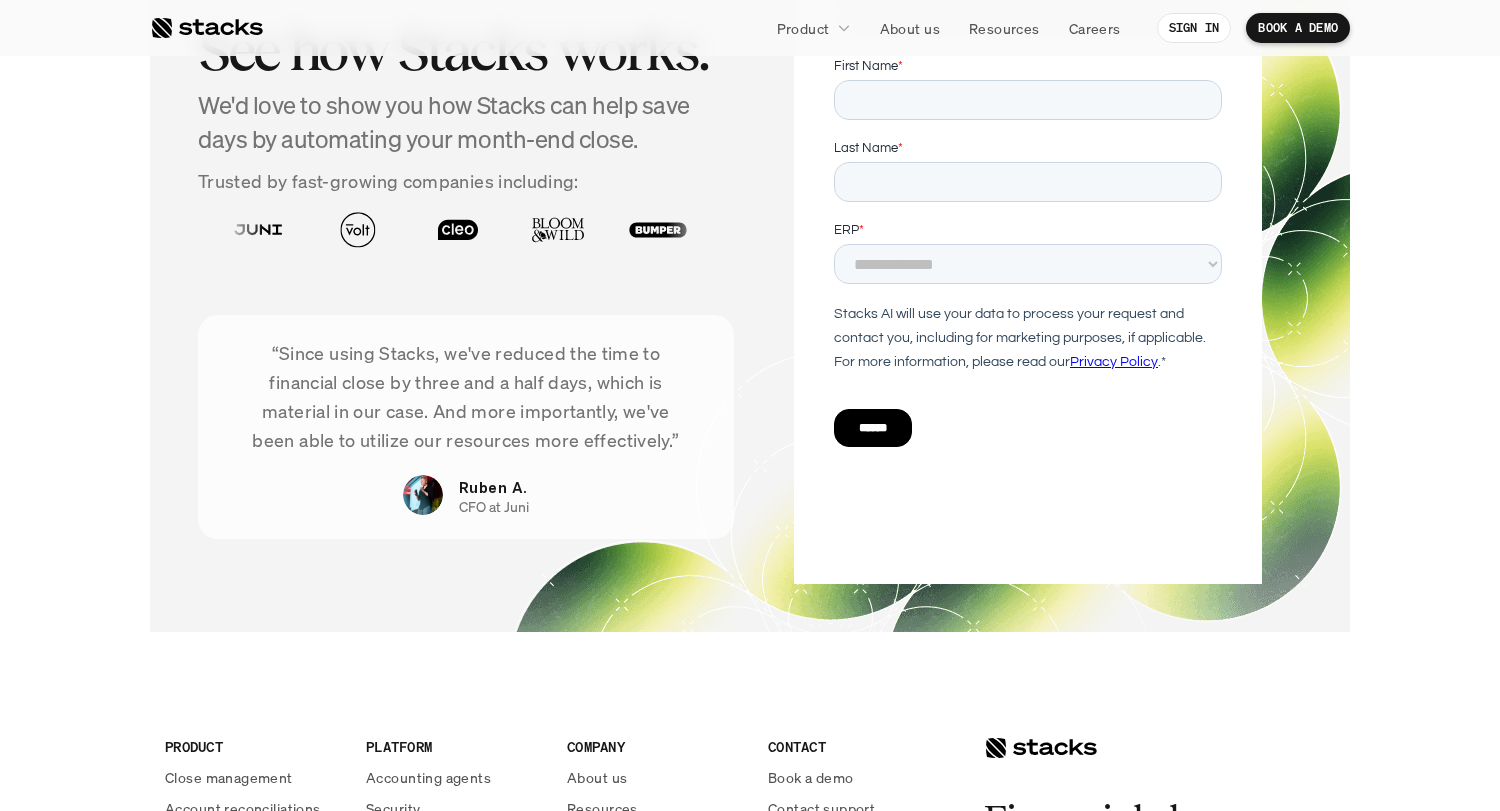 click on "“Since using Stacks, we've reduced the time to financial close by three and a half days, which is material in our case. And more importantly, we've been able to utilize our resources more effectively.”" at bounding box center [466, 396] 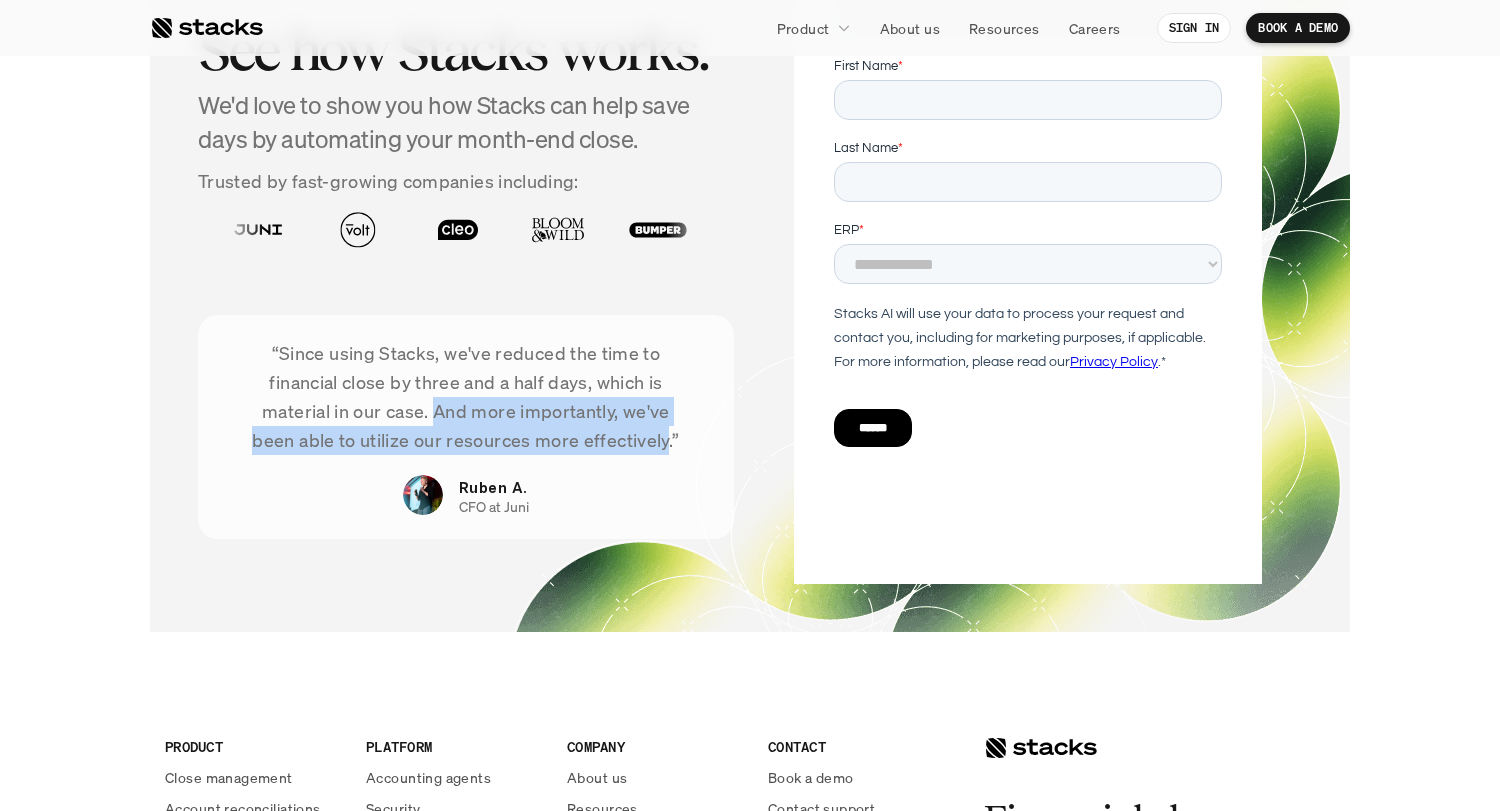 drag, startPoint x: 442, startPoint y: 412, endPoint x: 582, endPoint y: 441, distance: 142.97203 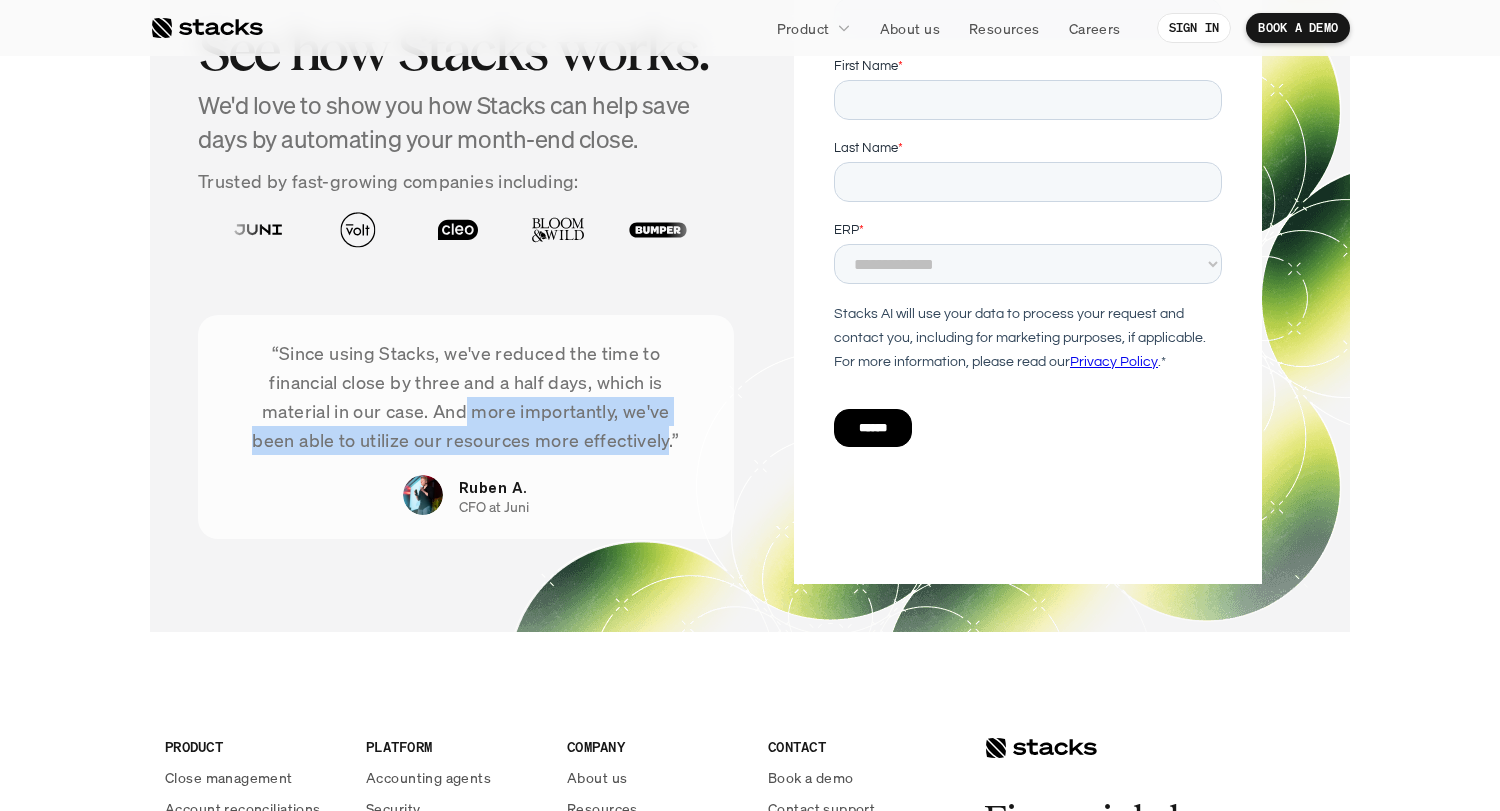 drag, startPoint x: 582, startPoint y: 441, endPoint x: 465, endPoint y: 409, distance: 121.29716 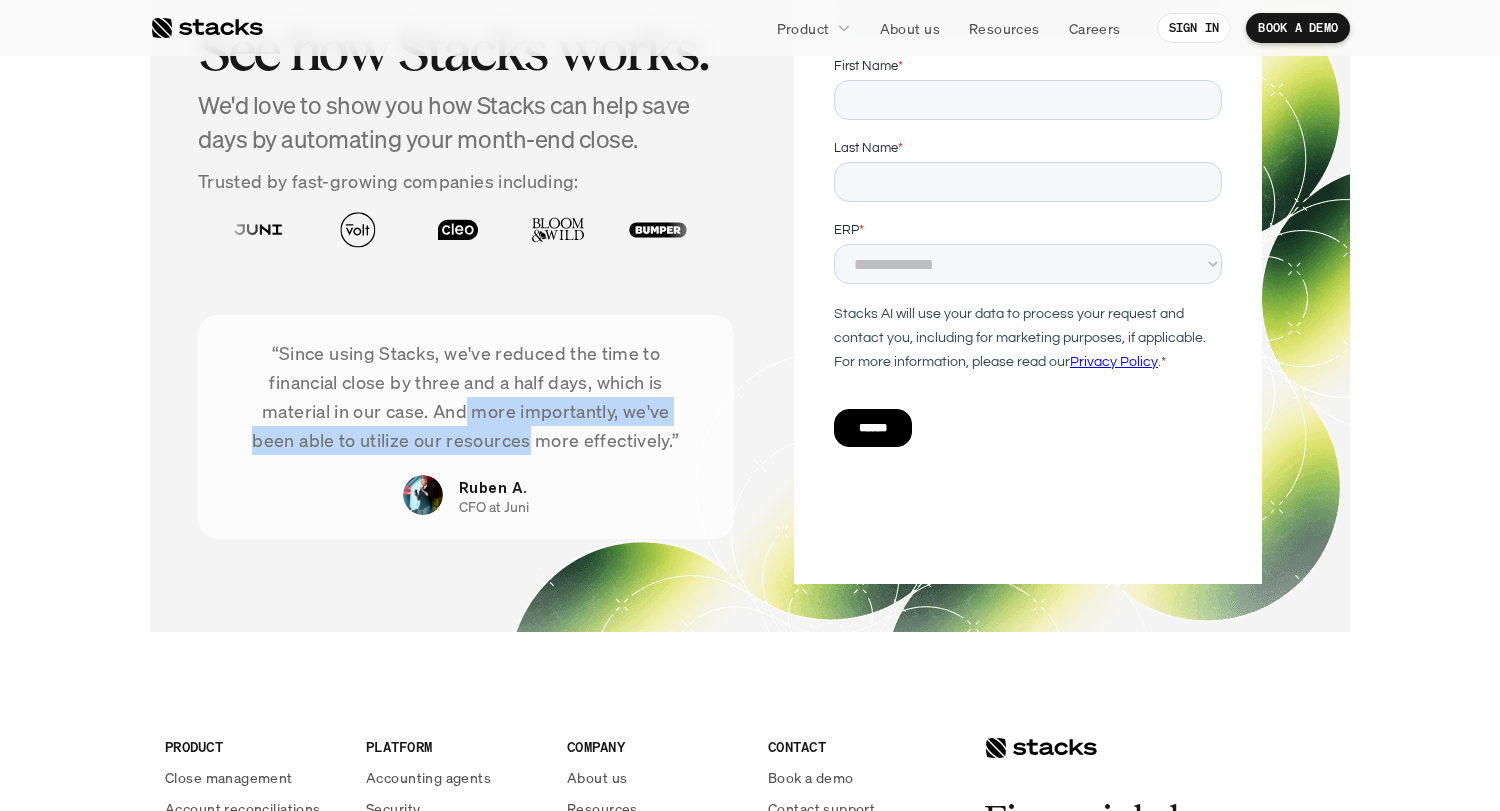 drag, startPoint x: 465, startPoint y: 409, endPoint x: 512, endPoint y: 436, distance: 54.20332 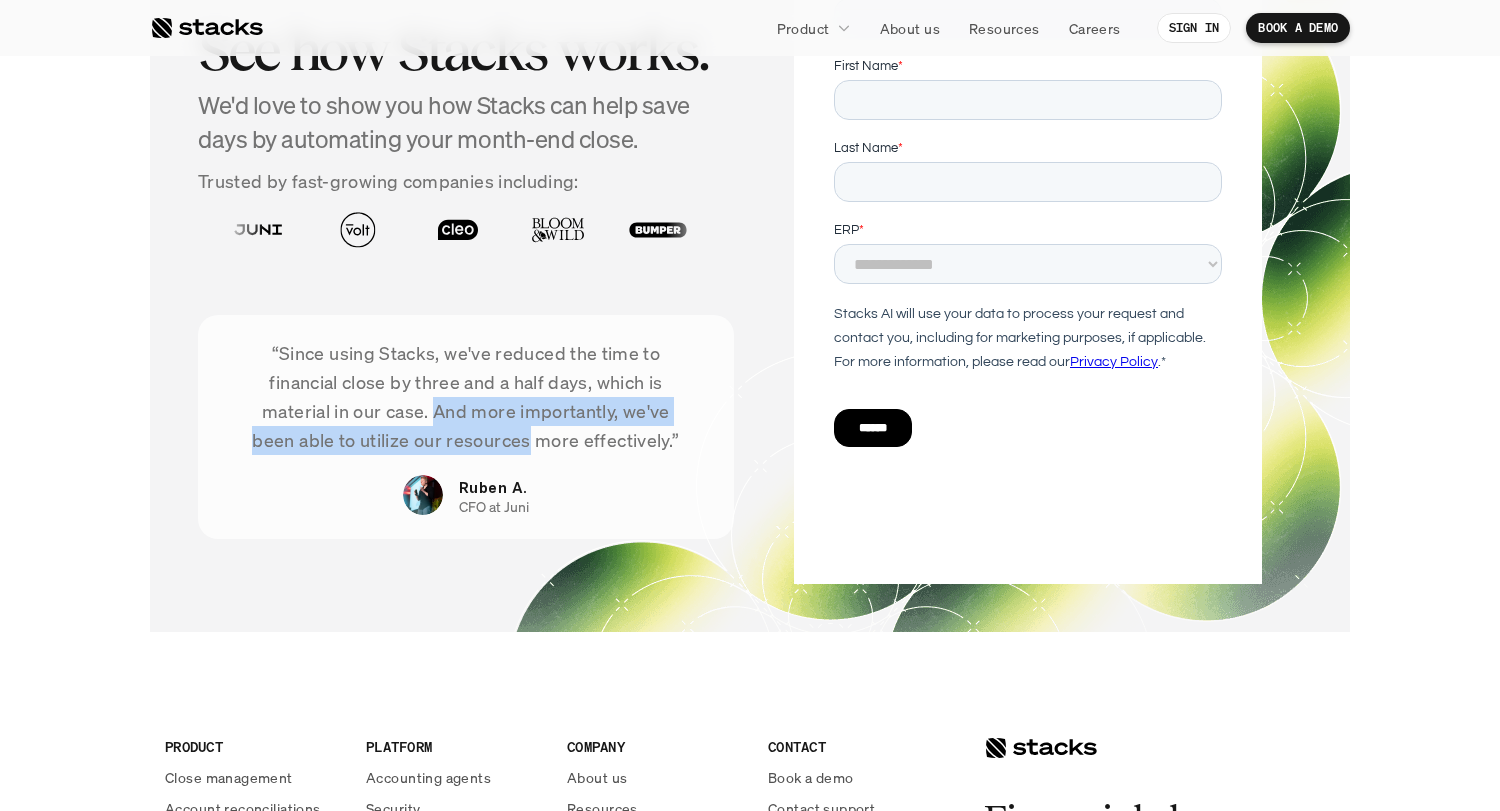 drag, startPoint x: 512, startPoint y: 436, endPoint x: 456, endPoint y: 416, distance: 59.464275 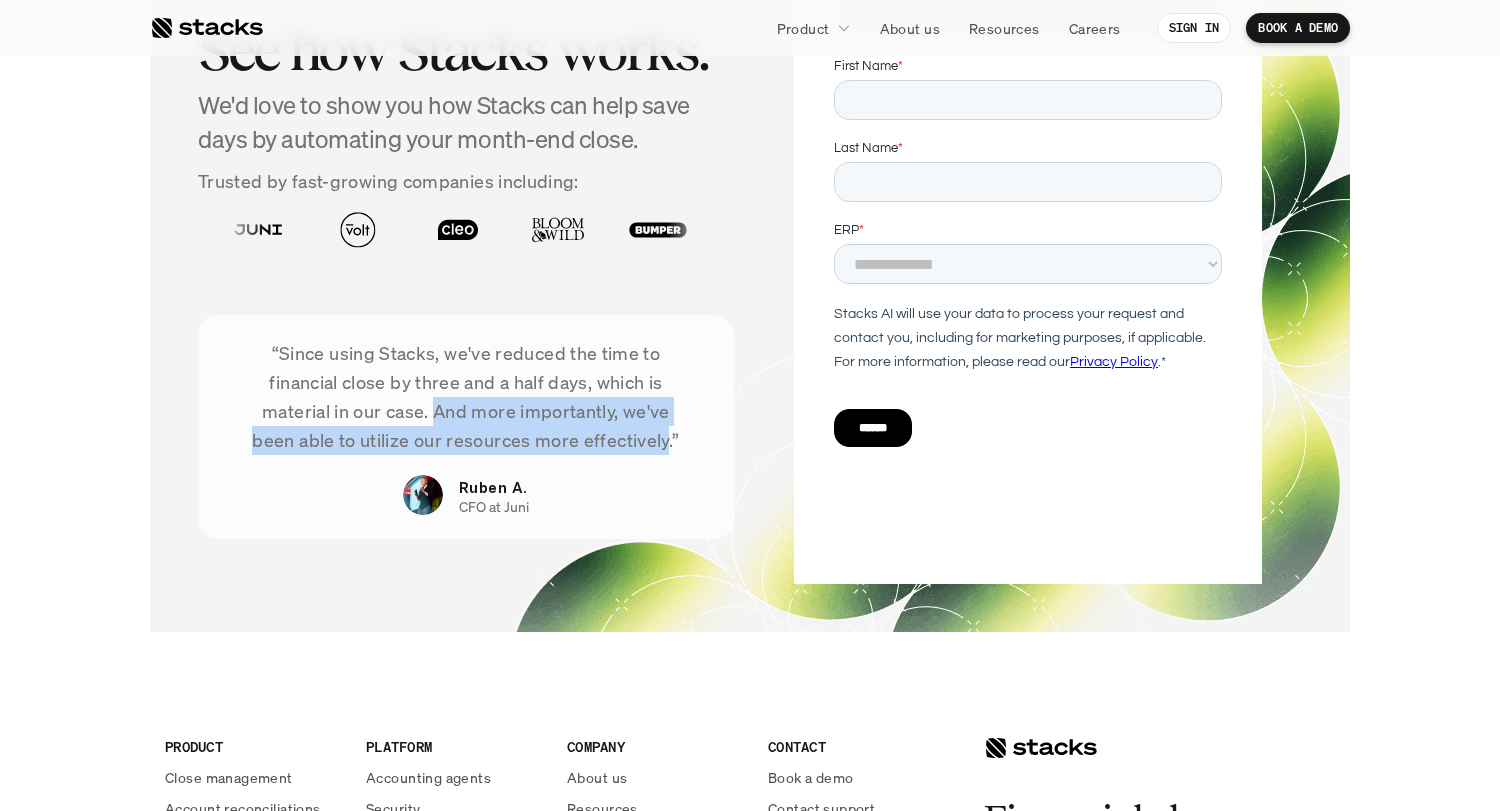 drag, startPoint x: 456, startPoint y: 416, endPoint x: 589, endPoint y: 435, distance: 134.3503 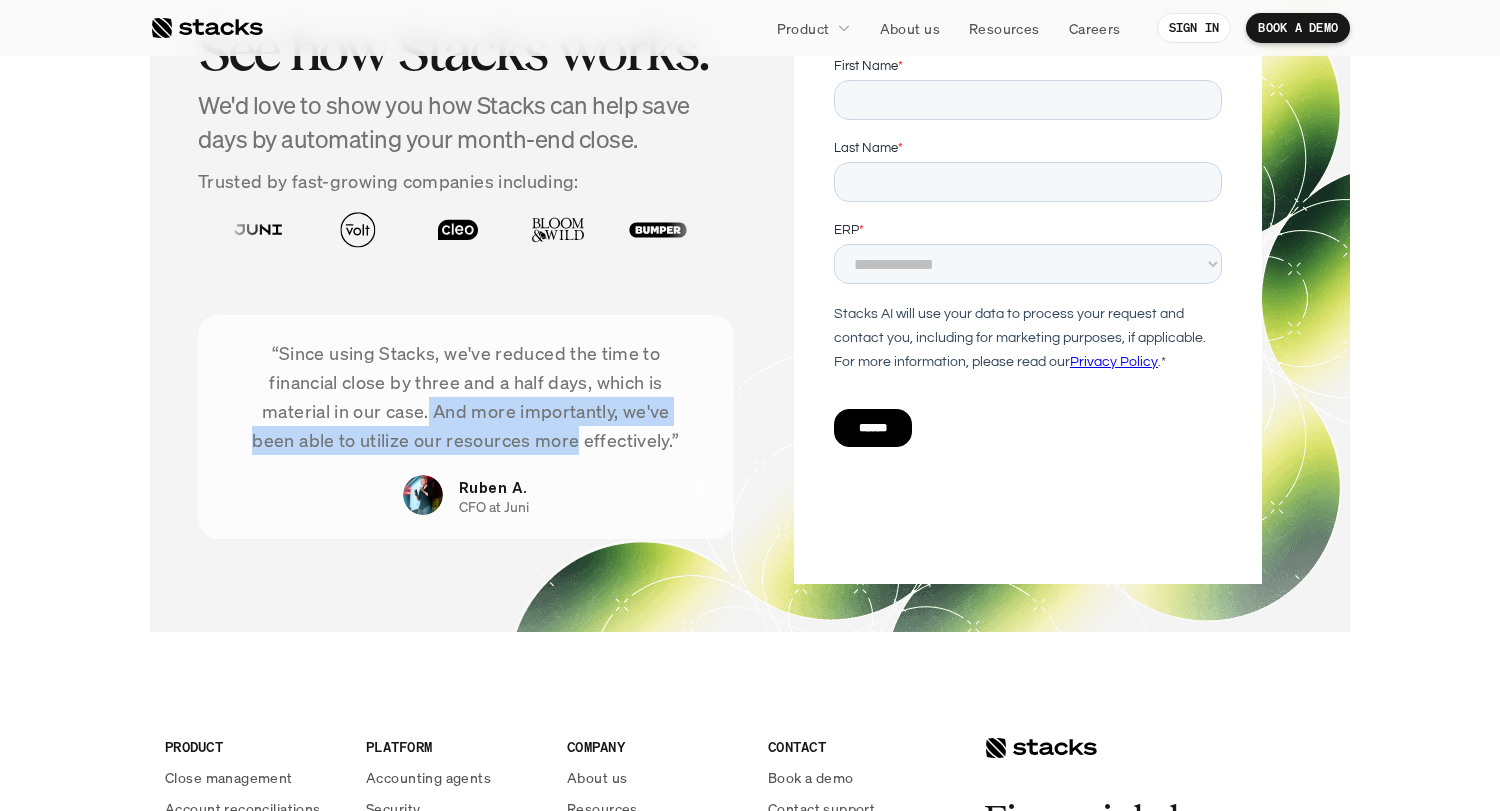 drag, startPoint x: 543, startPoint y: 437, endPoint x: 428, endPoint y: 417, distance: 116.72617 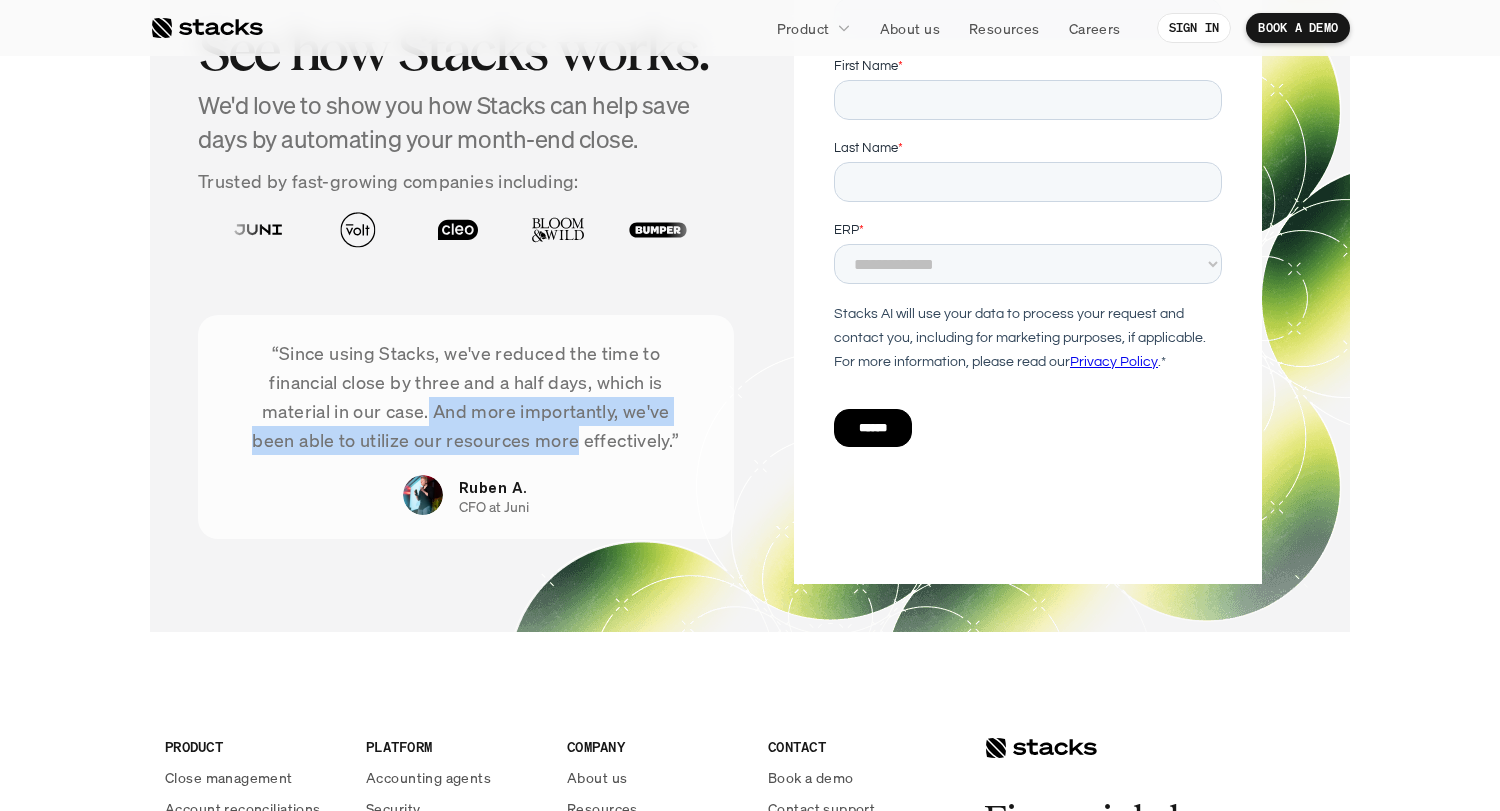 drag, startPoint x: 428, startPoint y: 417, endPoint x: 558, endPoint y: 445, distance: 132.9812 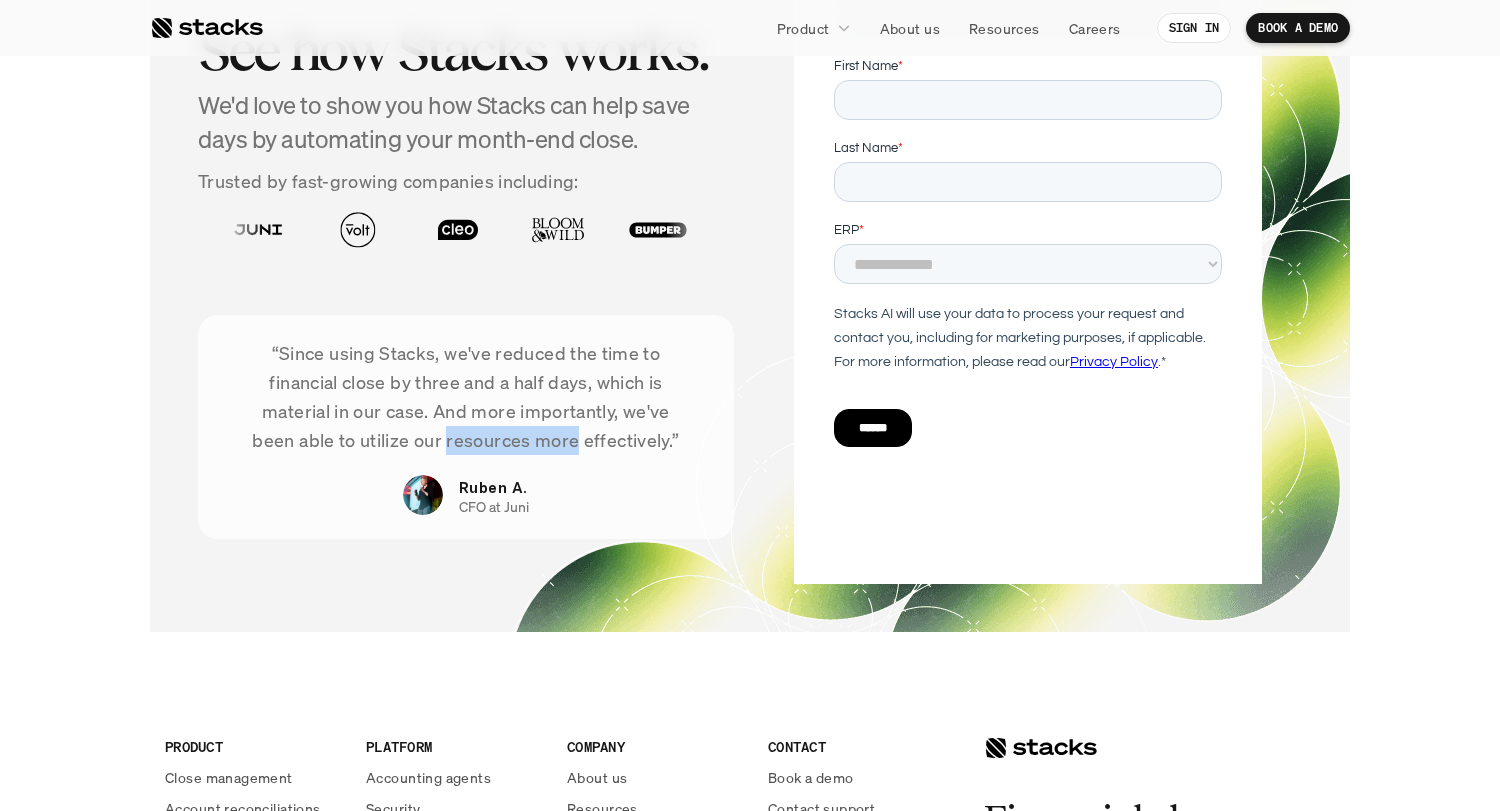 drag, startPoint x: 558, startPoint y: 445, endPoint x: 457, endPoint y: 426, distance: 102.77159 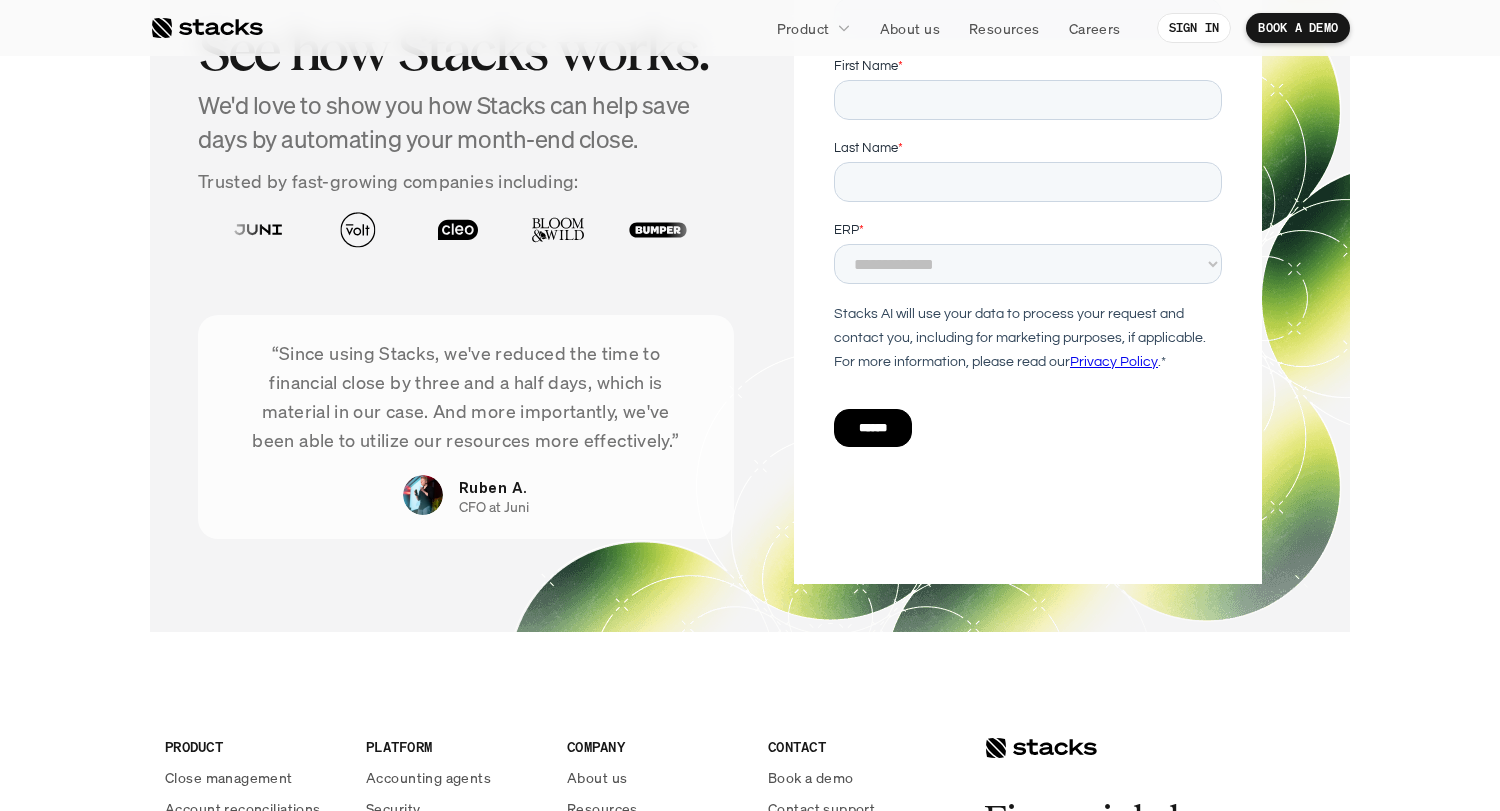 click on "“Since using Stacks, we've reduced the time to financial close by three and a half days, which is material in our case. And more importantly, we've been able to utilize our resources more effectively.”" at bounding box center (466, 396) 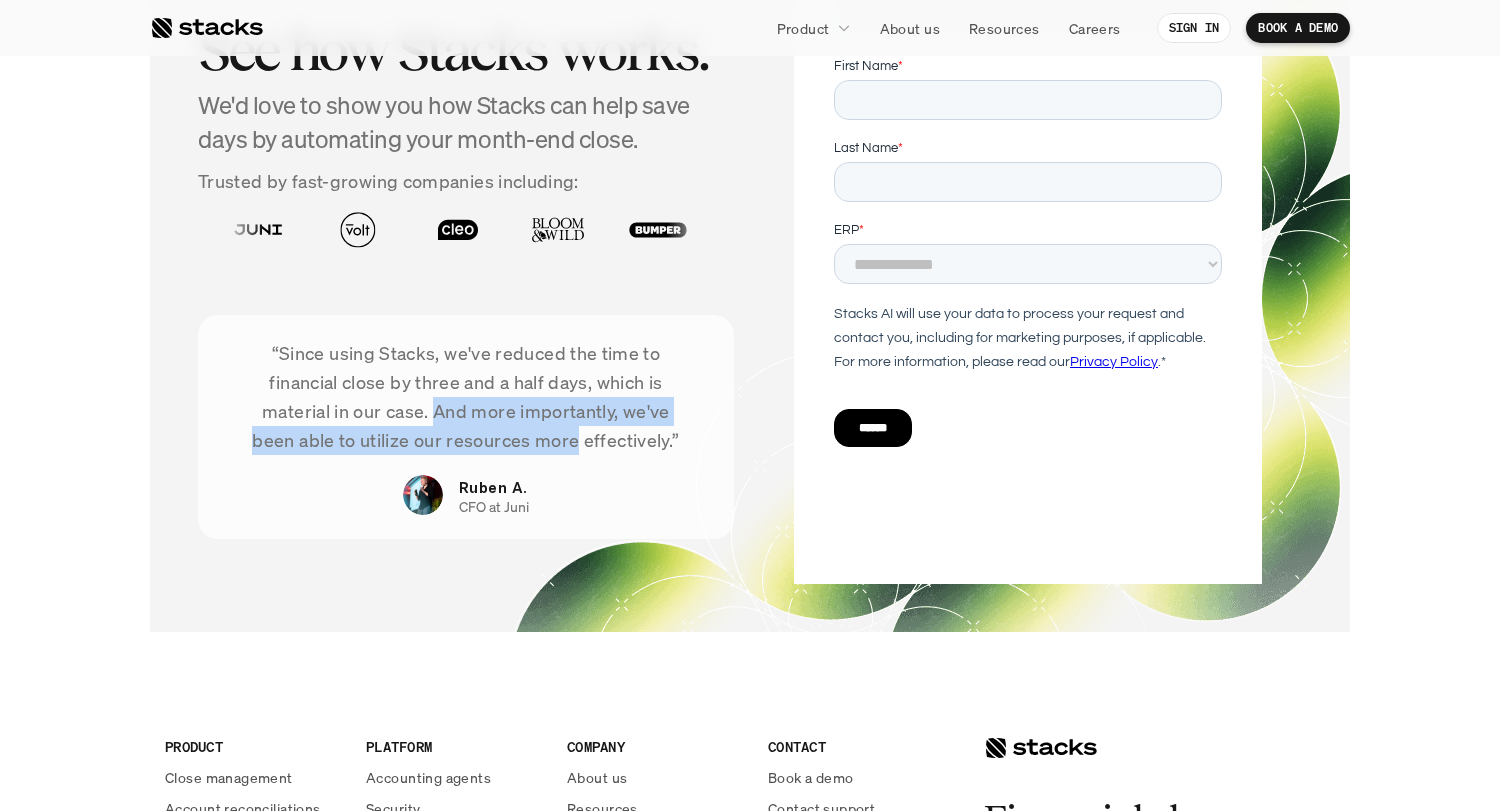 drag, startPoint x: 439, startPoint y: 412, endPoint x: 556, endPoint y: 437, distance: 119.64113 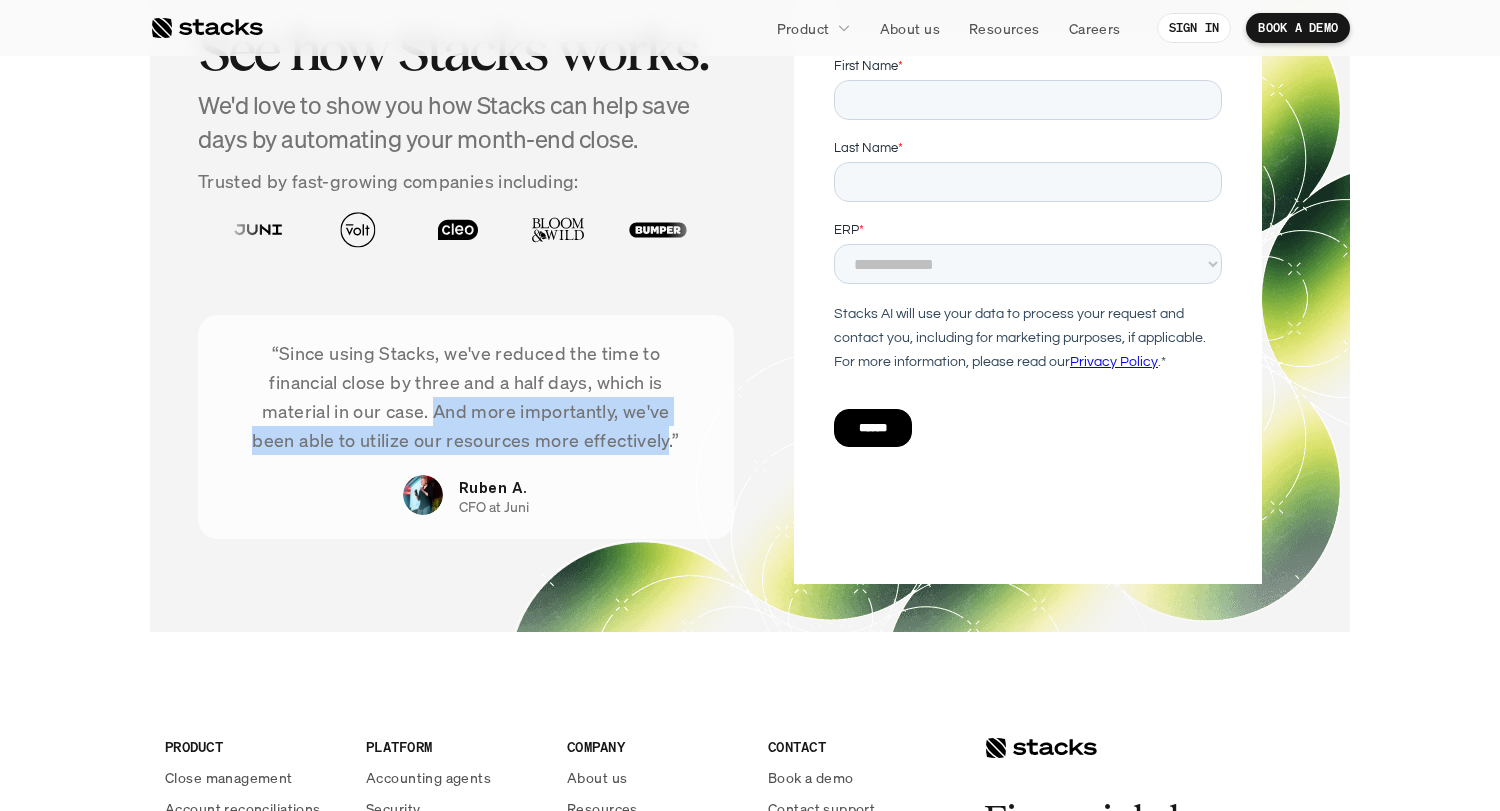 drag, startPoint x: 450, startPoint y: 417, endPoint x: 585, endPoint y: 444, distance: 137.67352 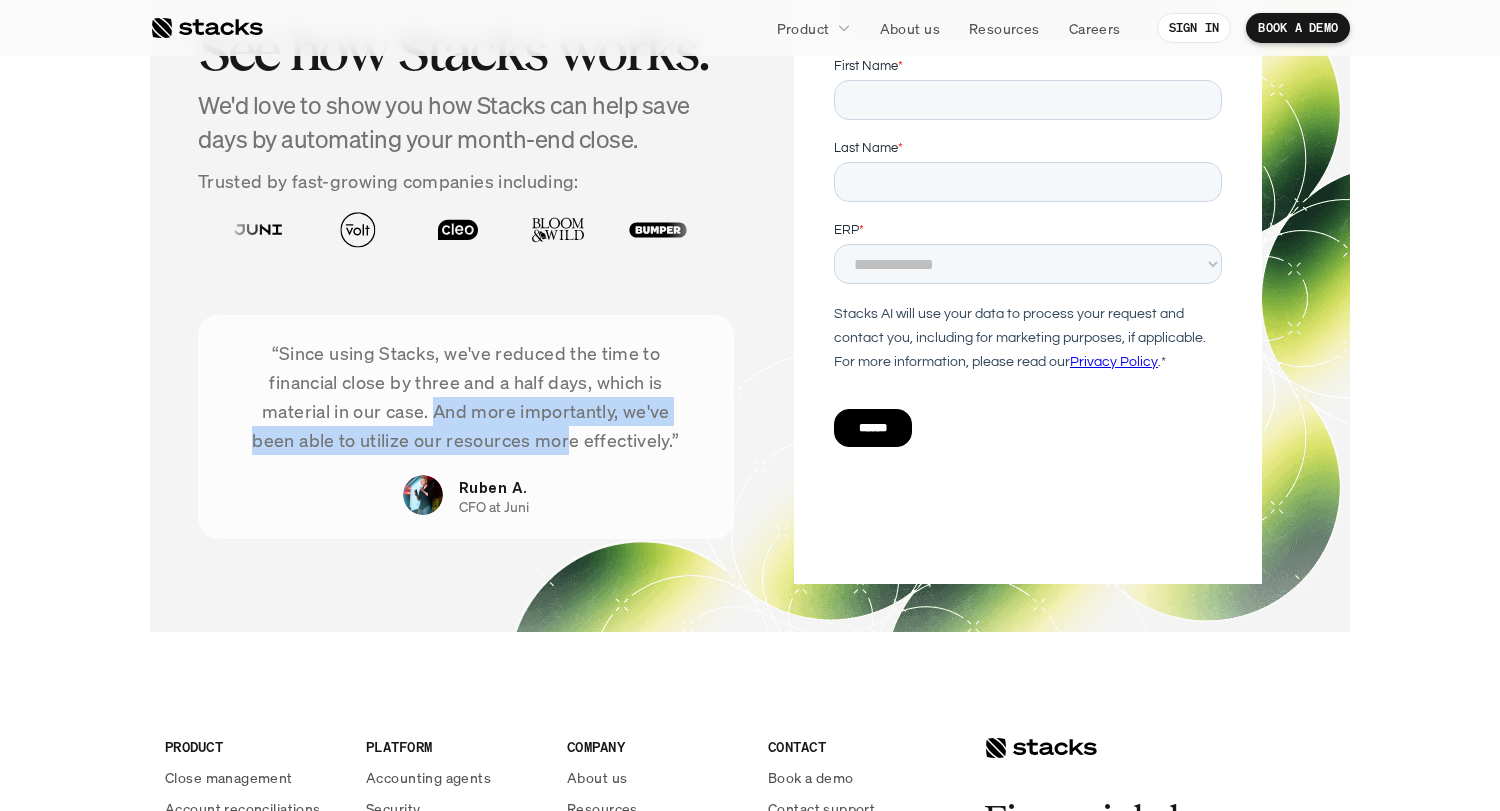 drag, startPoint x: 572, startPoint y: 444, endPoint x: 436, endPoint y: 402, distance: 142.33763 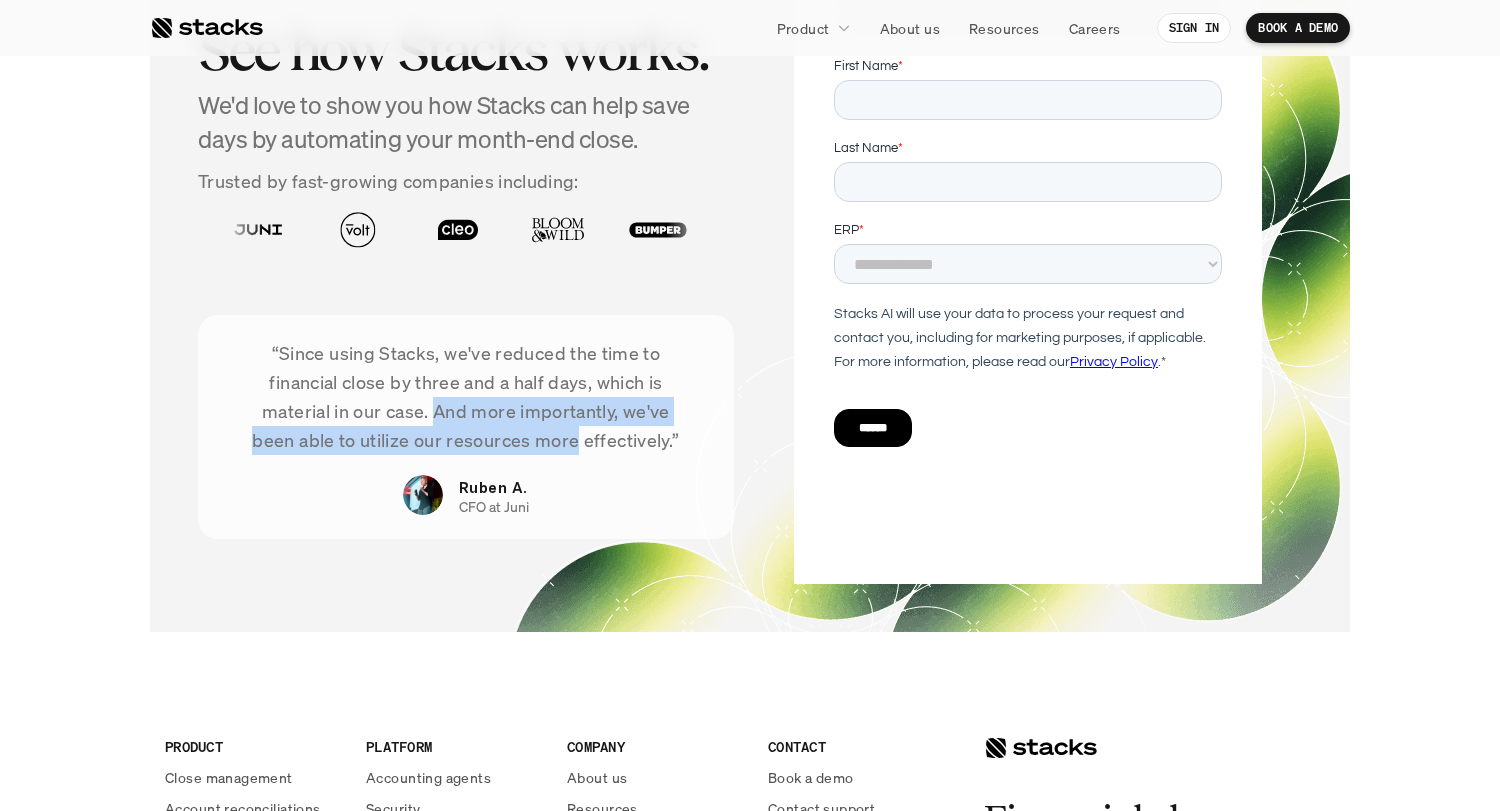 drag, startPoint x: 436, startPoint y: 402, endPoint x: 555, endPoint y: 433, distance: 122.97154 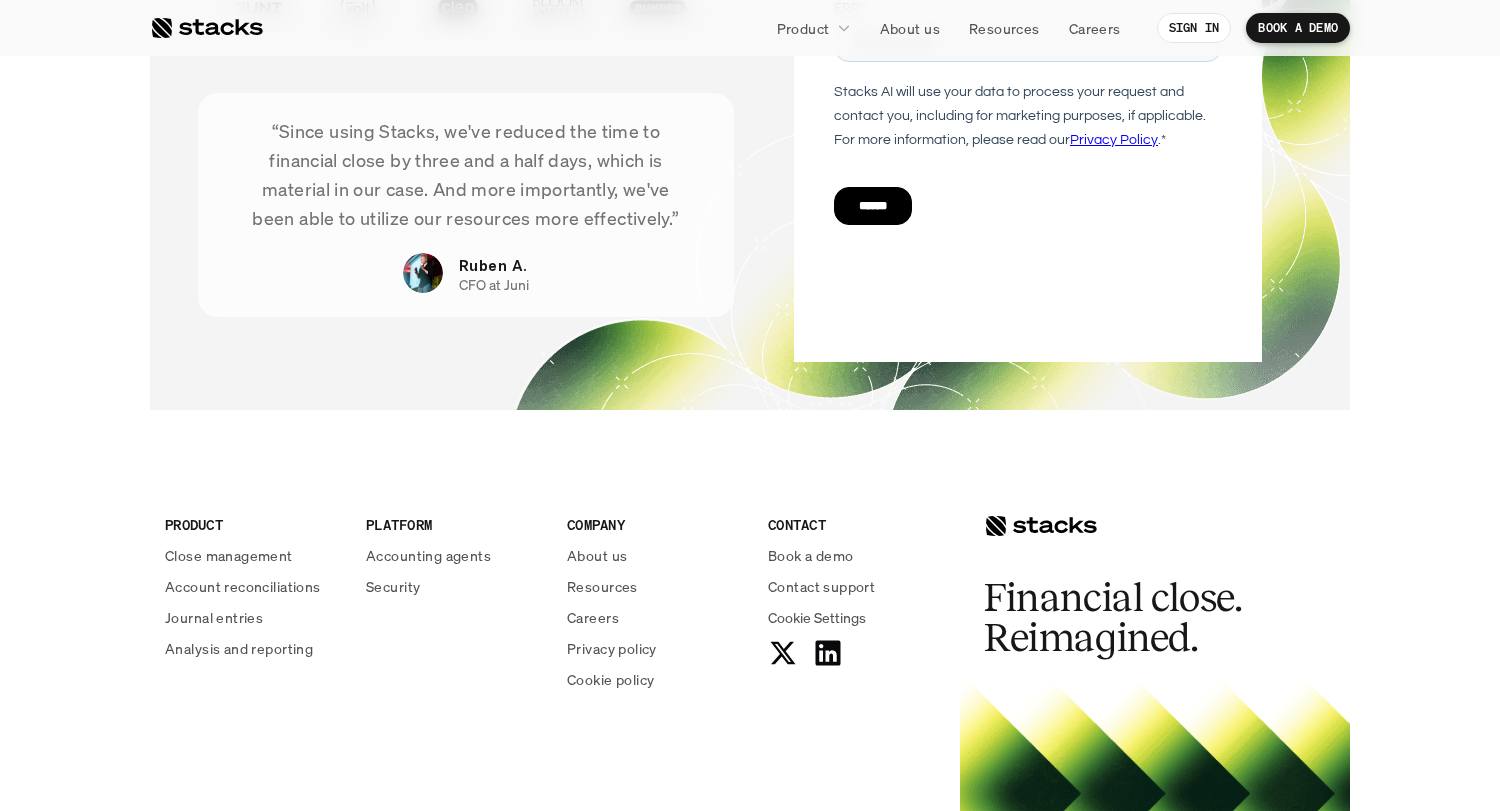 scroll, scrollTop: 4401, scrollLeft: 0, axis: vertical 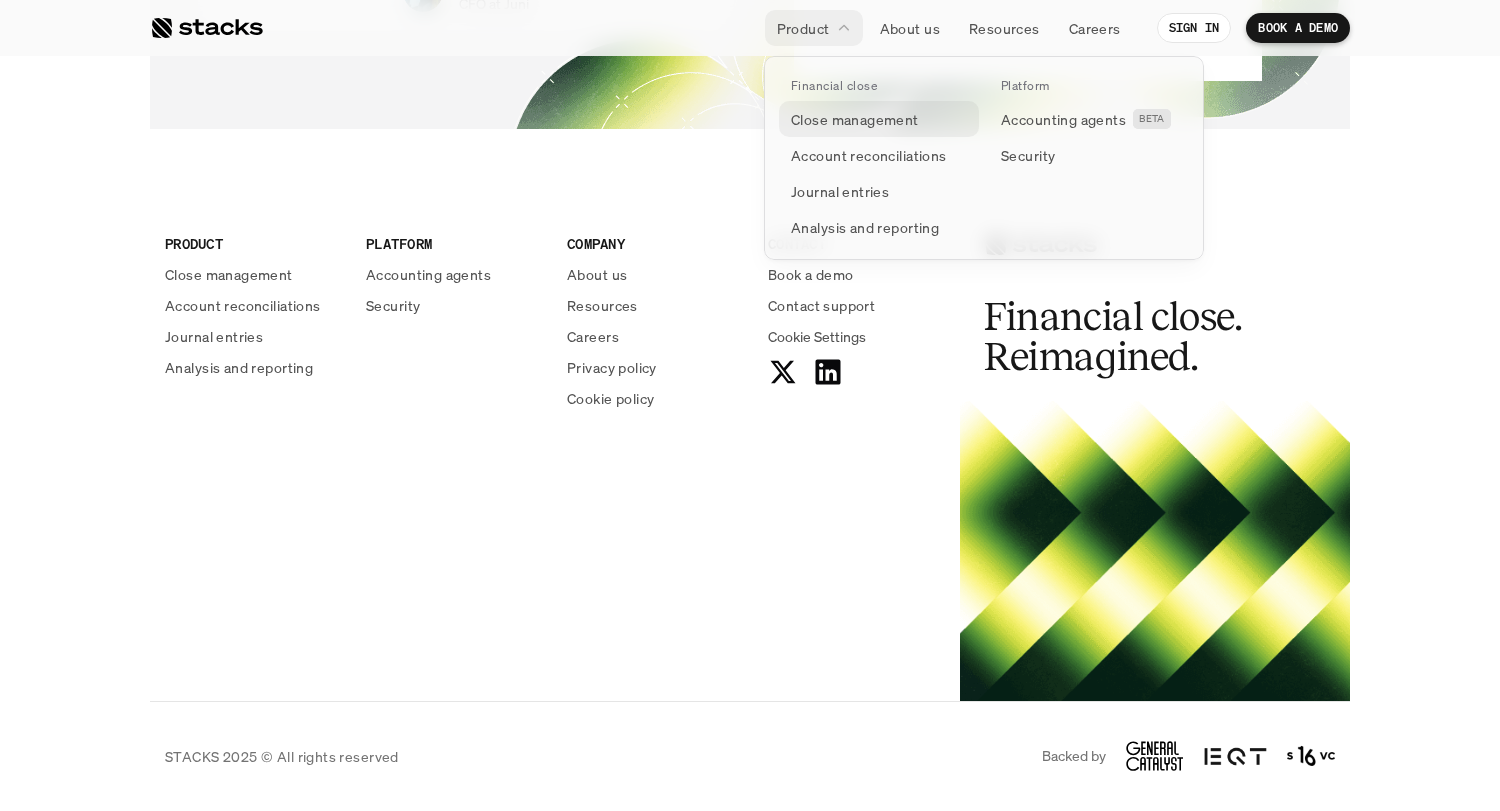 click on "Close management" at bounding box center [855, 119] 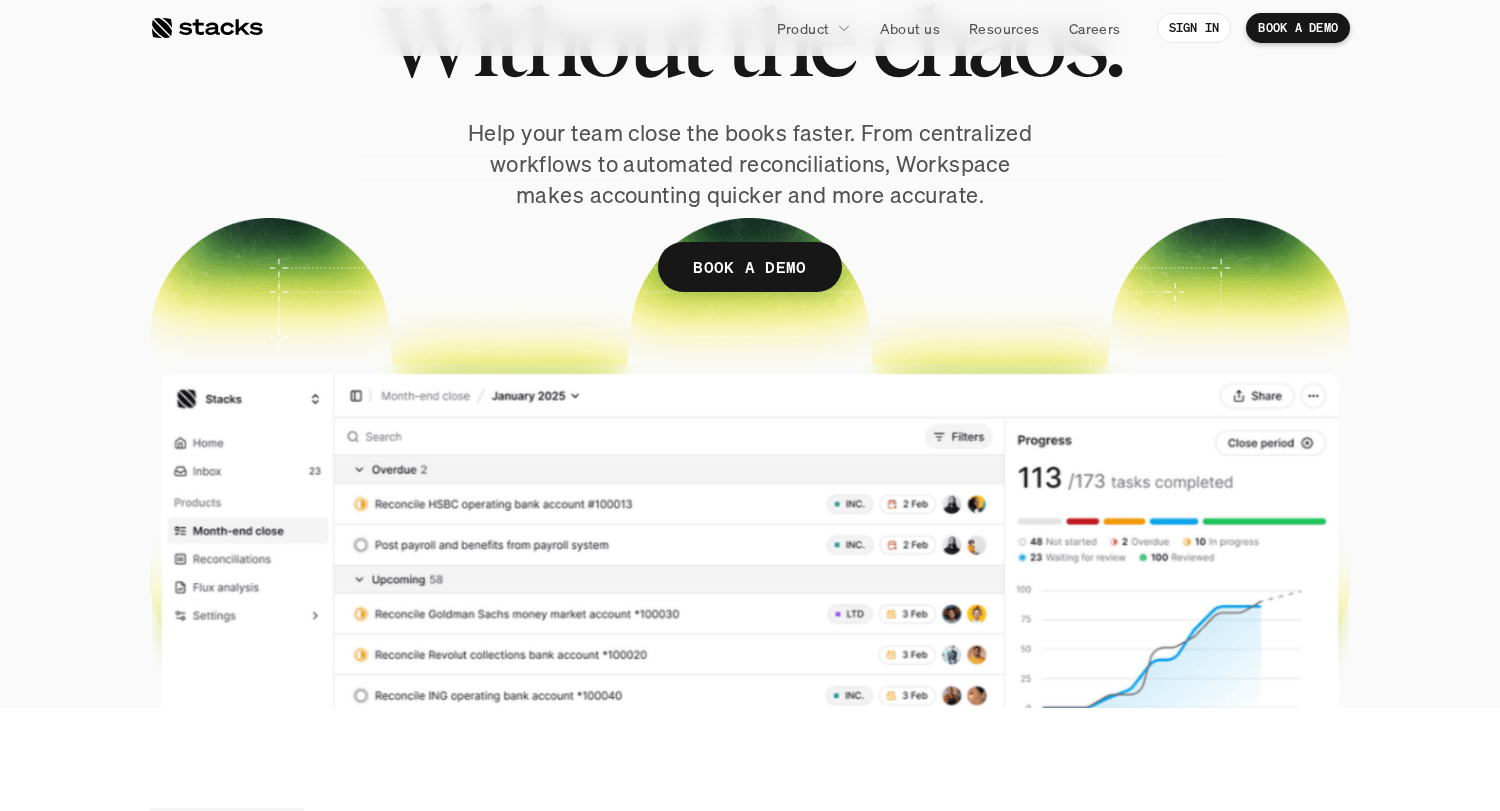 scroll, scrollTop: 0, scrollLeft: 0, axis: both 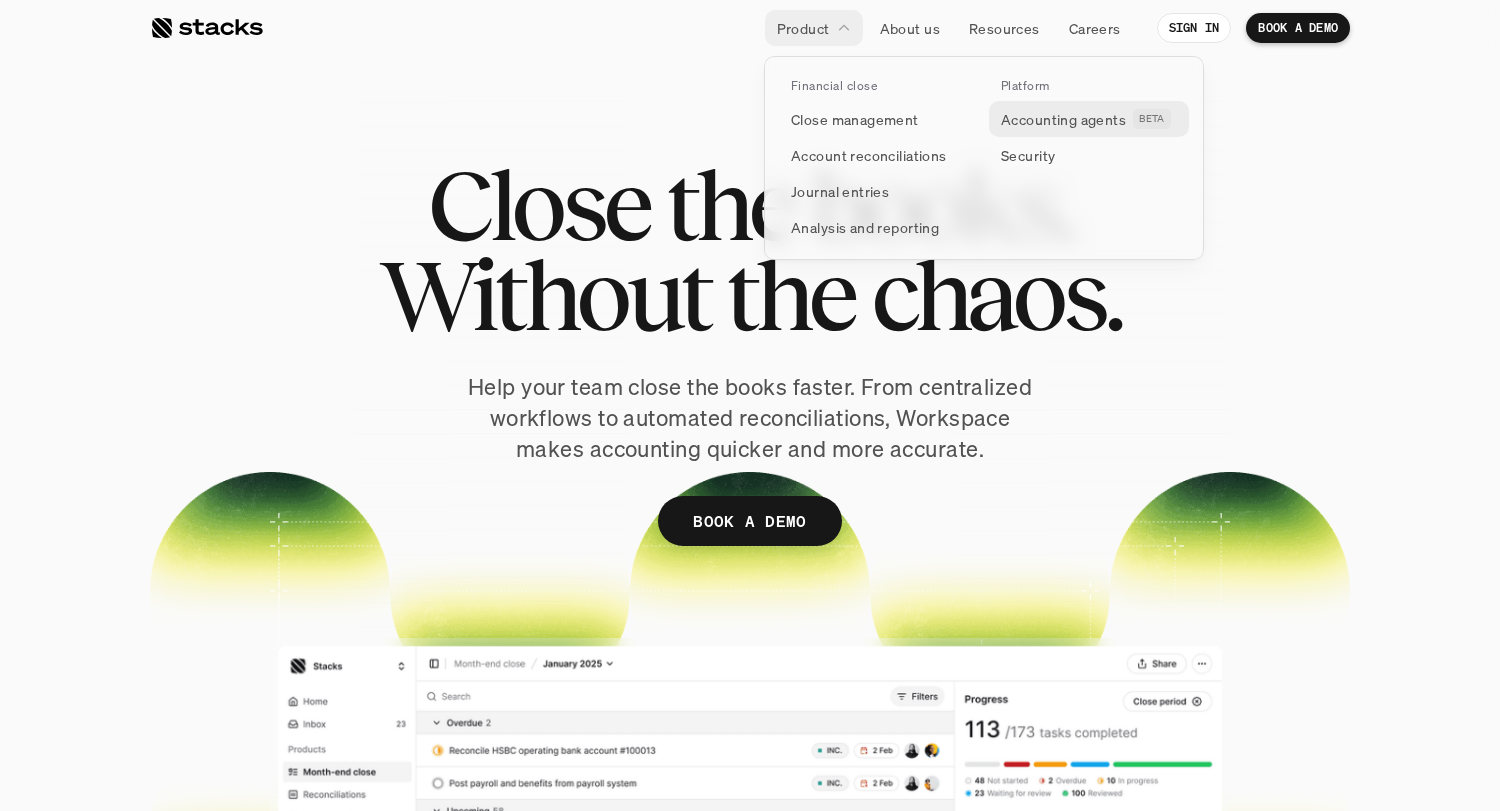 click on "Accounting agents" at bounding box center [1063, 119] 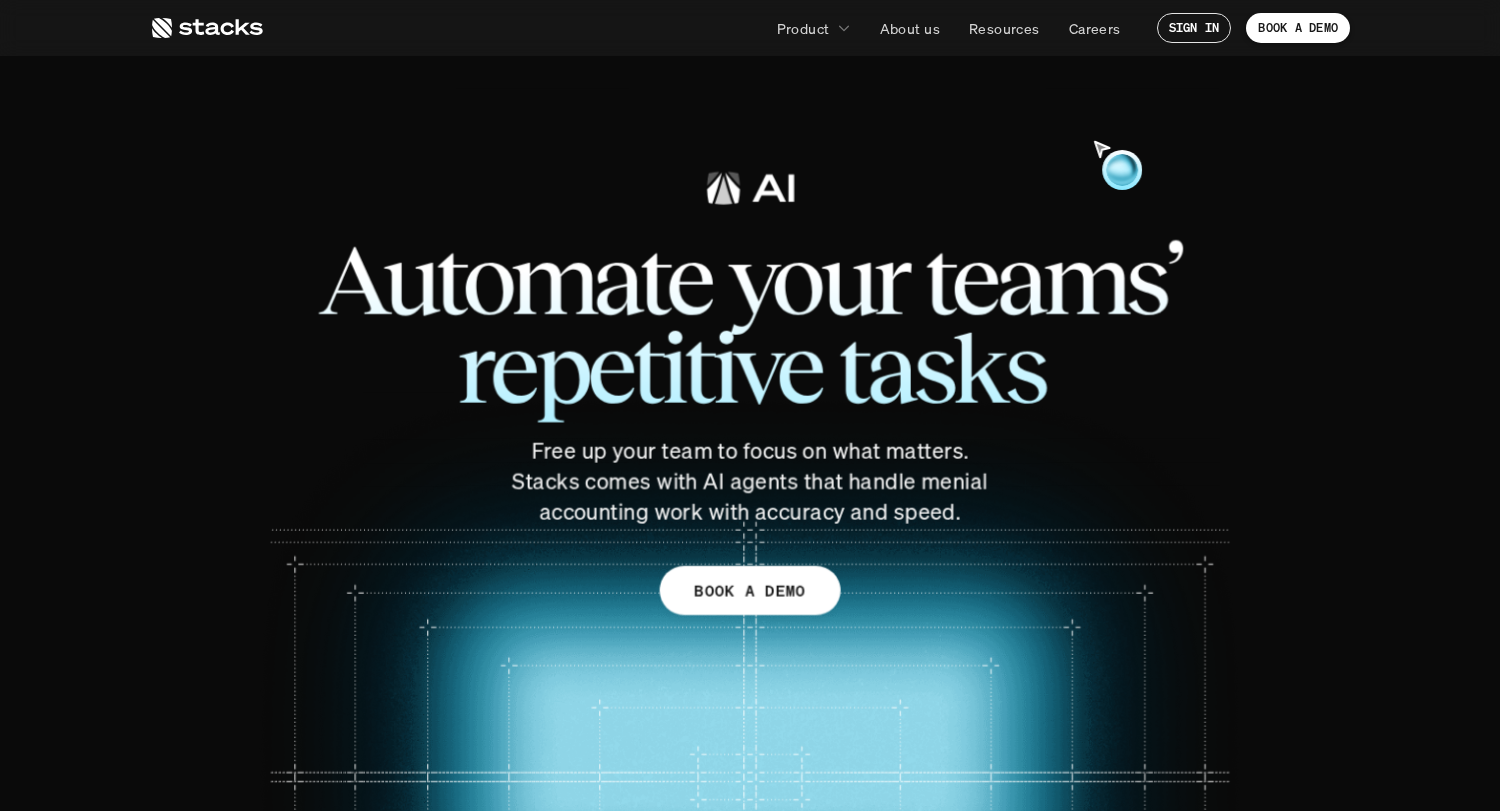 scroll, scrollTop: 0, scrollLeft: 0, axis: both 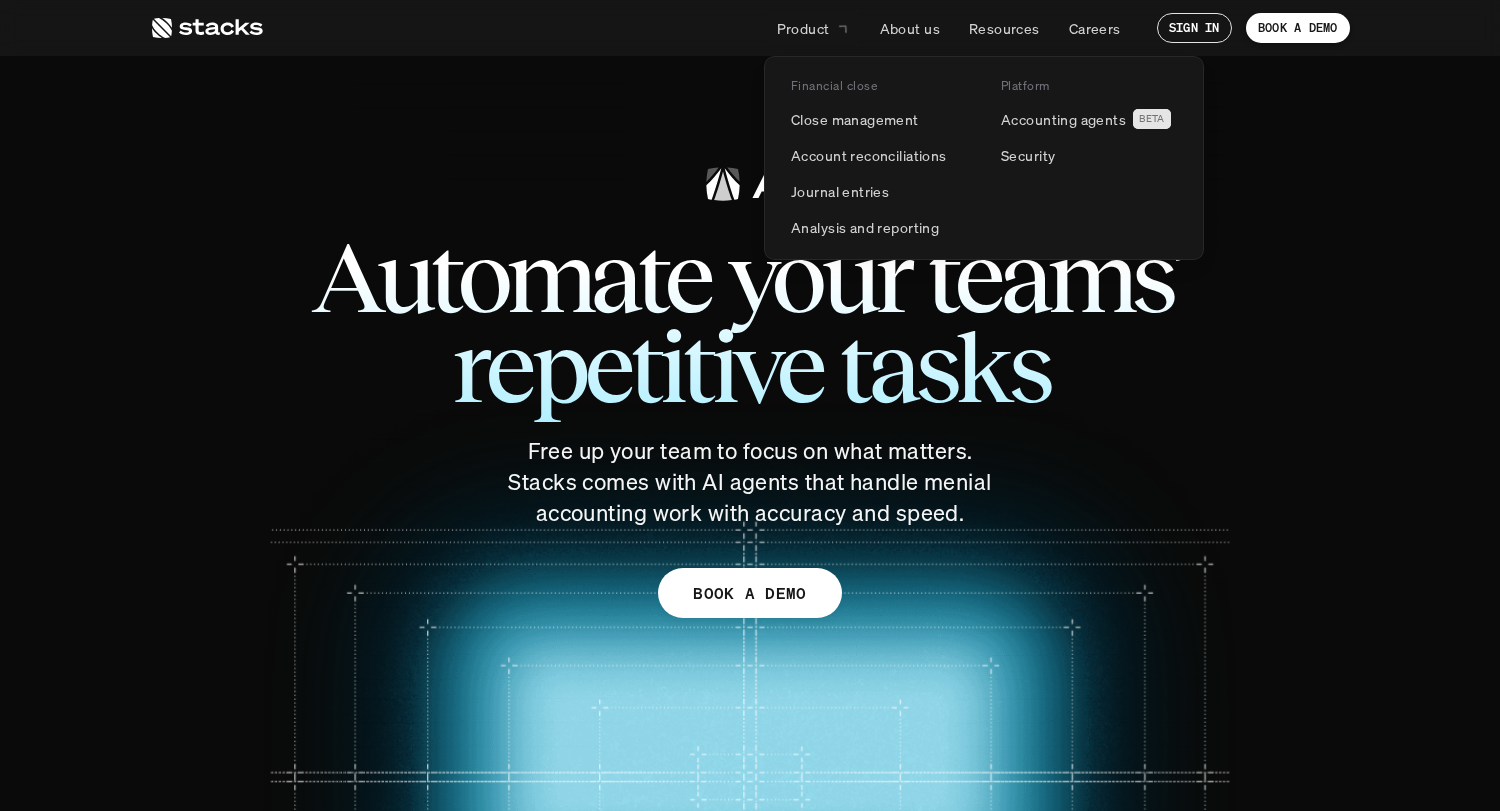 click on "Product" at bounding box center (814, 28) 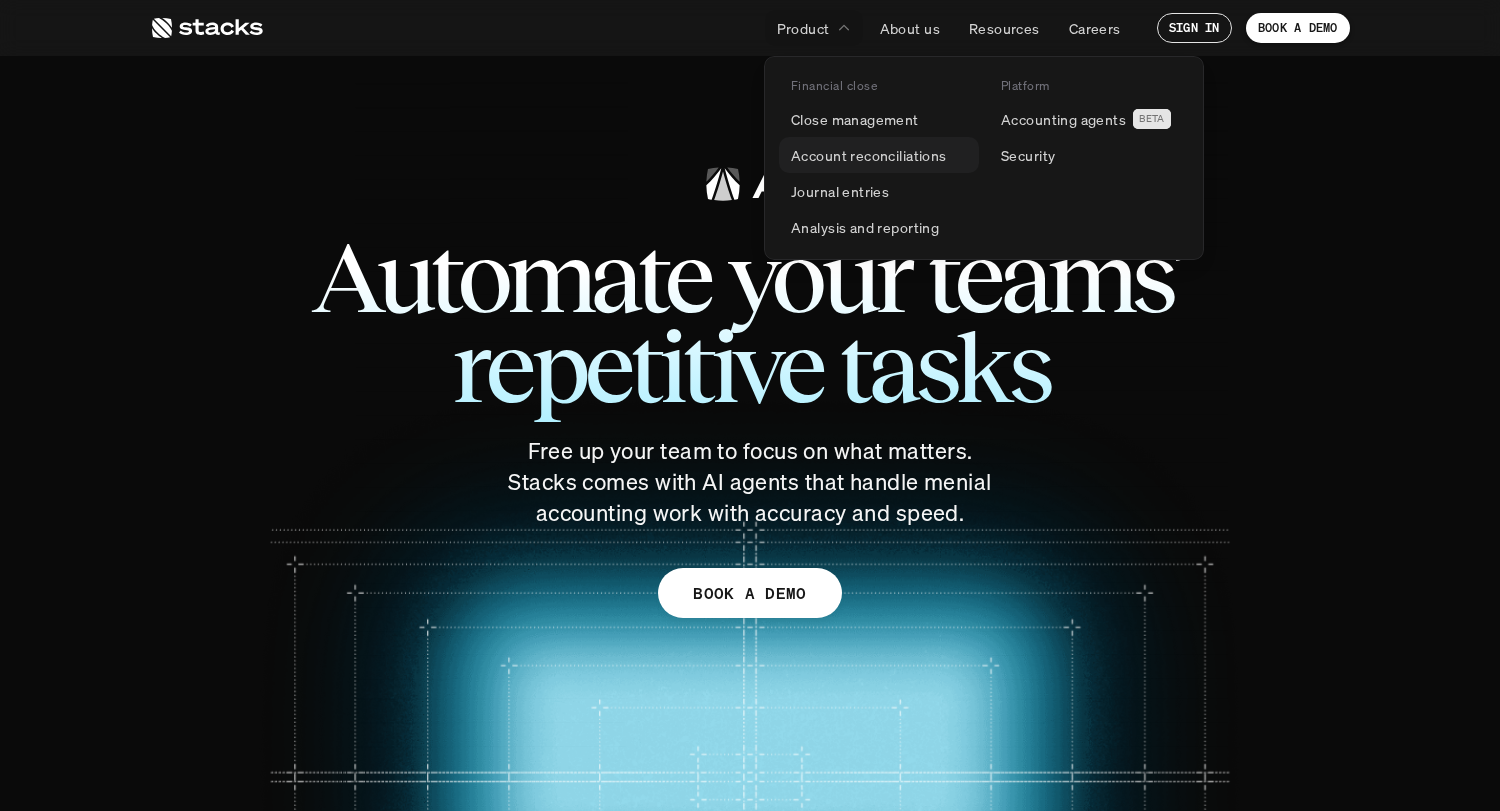 click on "Account reconciliations" at bounding box center [869, 155] 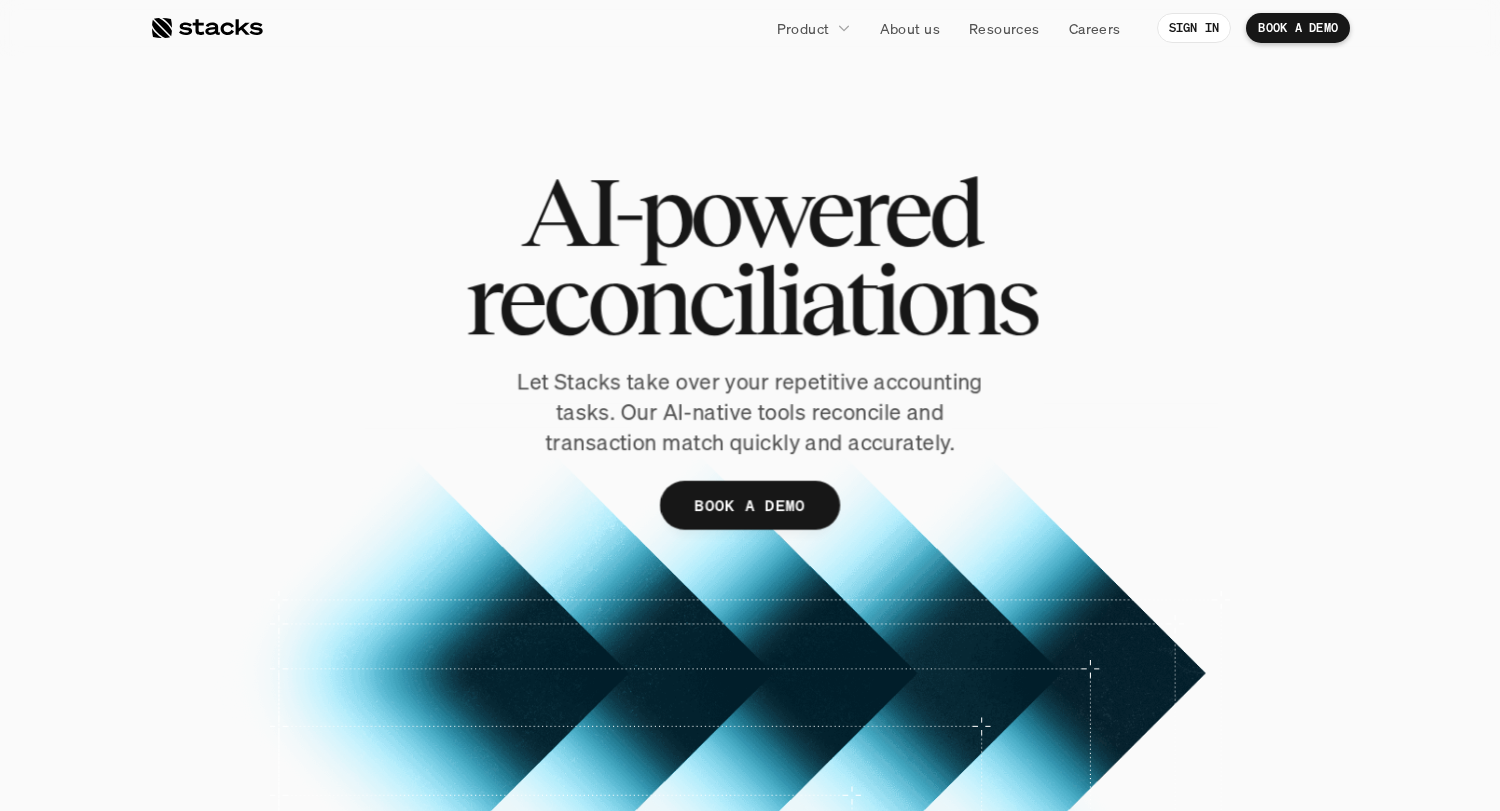 scroll, scrollTop: 0, scrollLeft: 0, axis: both 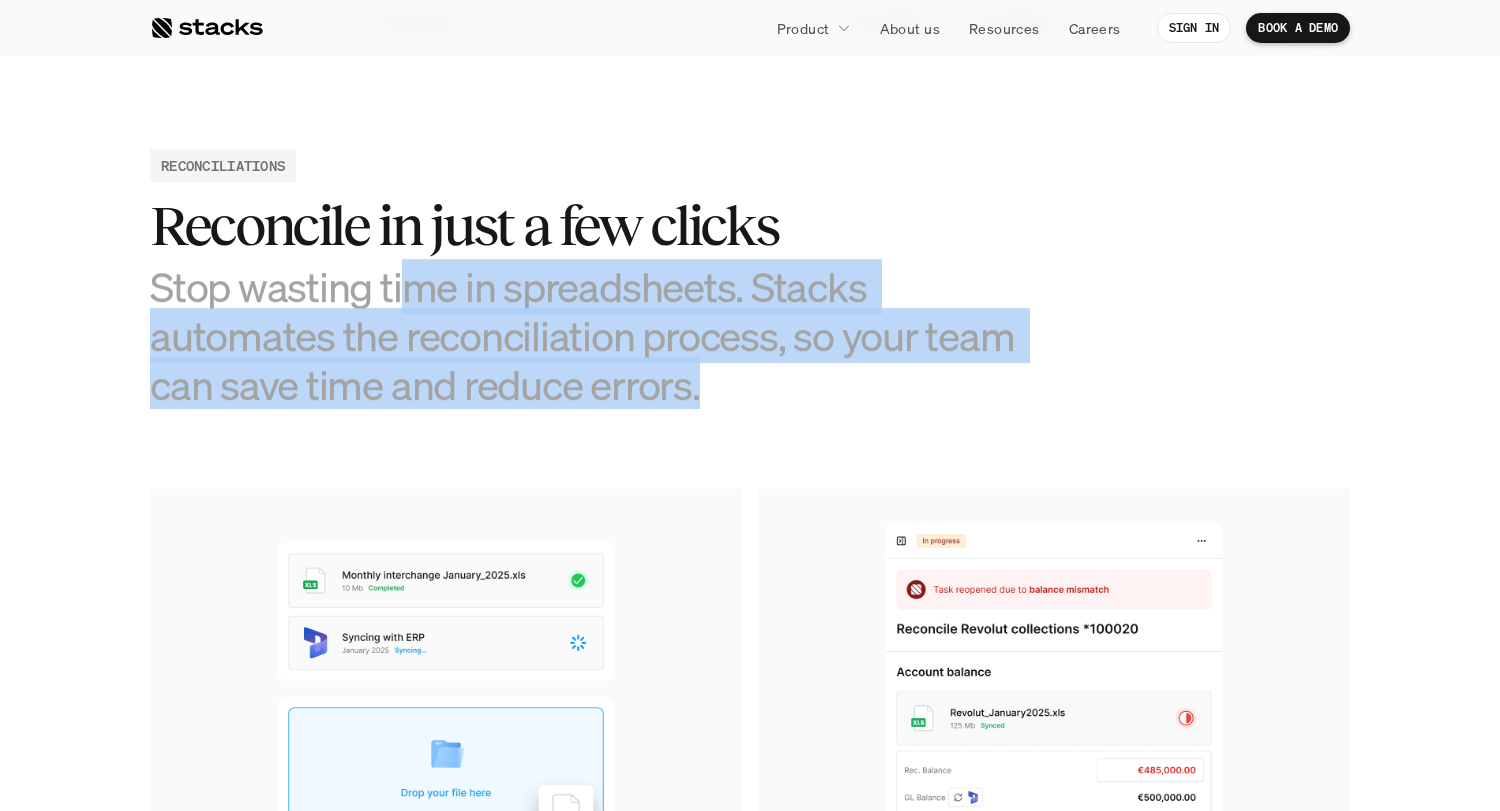 drag, startPoint x: 403, startPoint y: 298, endPoint x: 724, endPoint y: 362, distance: 327.3179 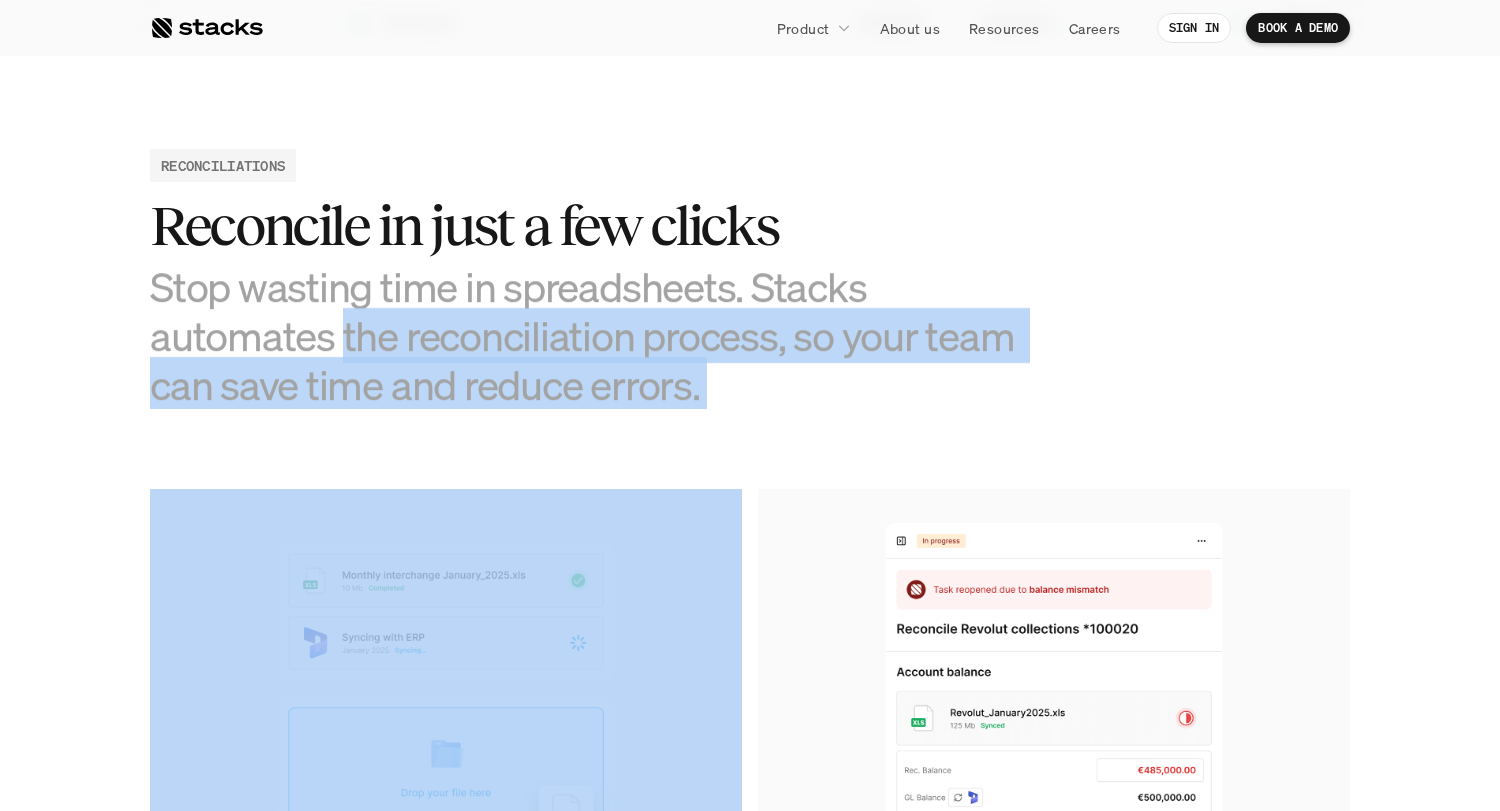 drag, startPoint x: 724, startPoint y: 362, endPoint x: 371, endPoint y: 348, distance: 353.2775 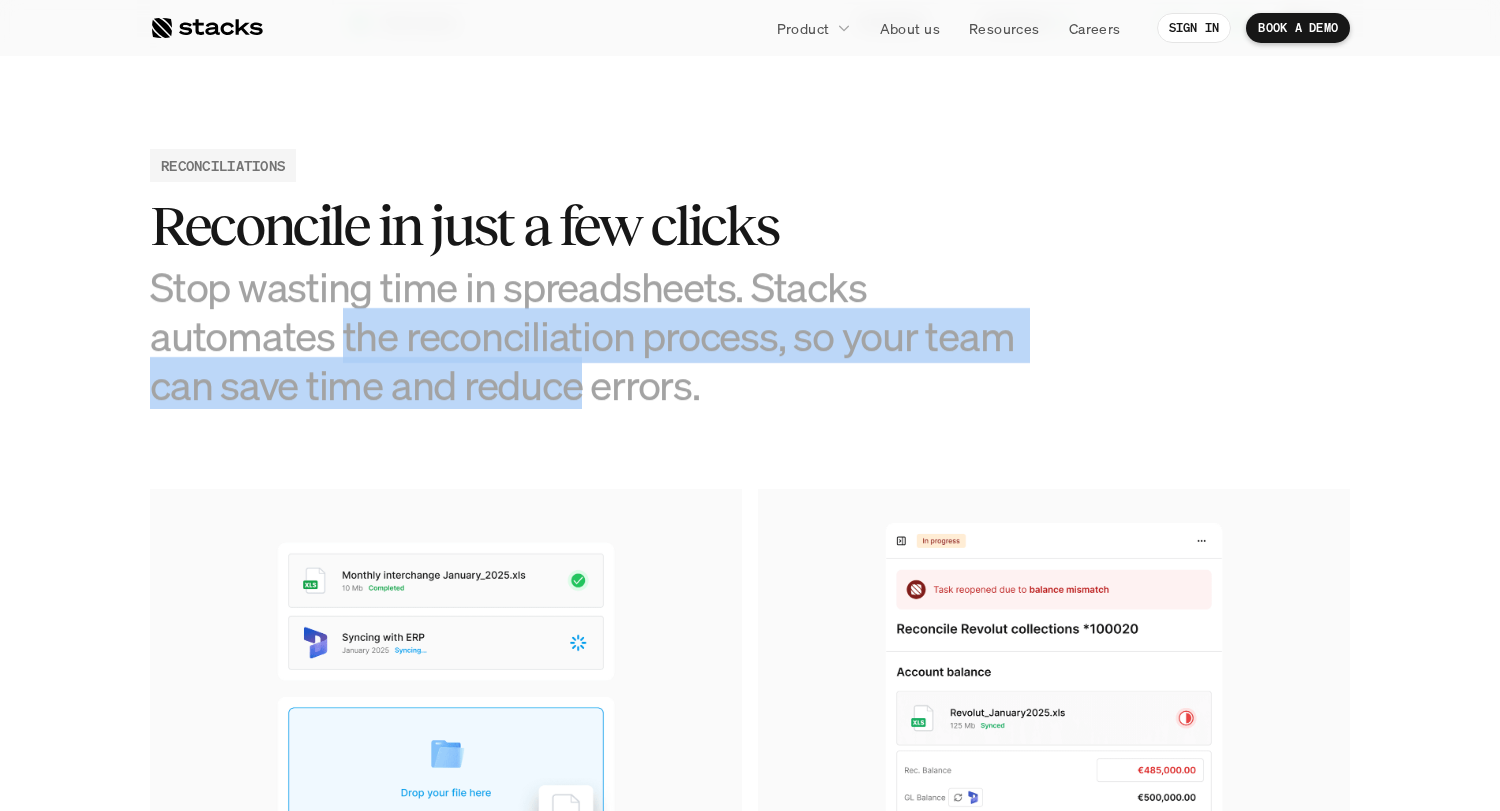 drag, startPoint x: 371, startPoint y: 348, endPoint x: 508, endPoint y: 413, distance: 151.63773 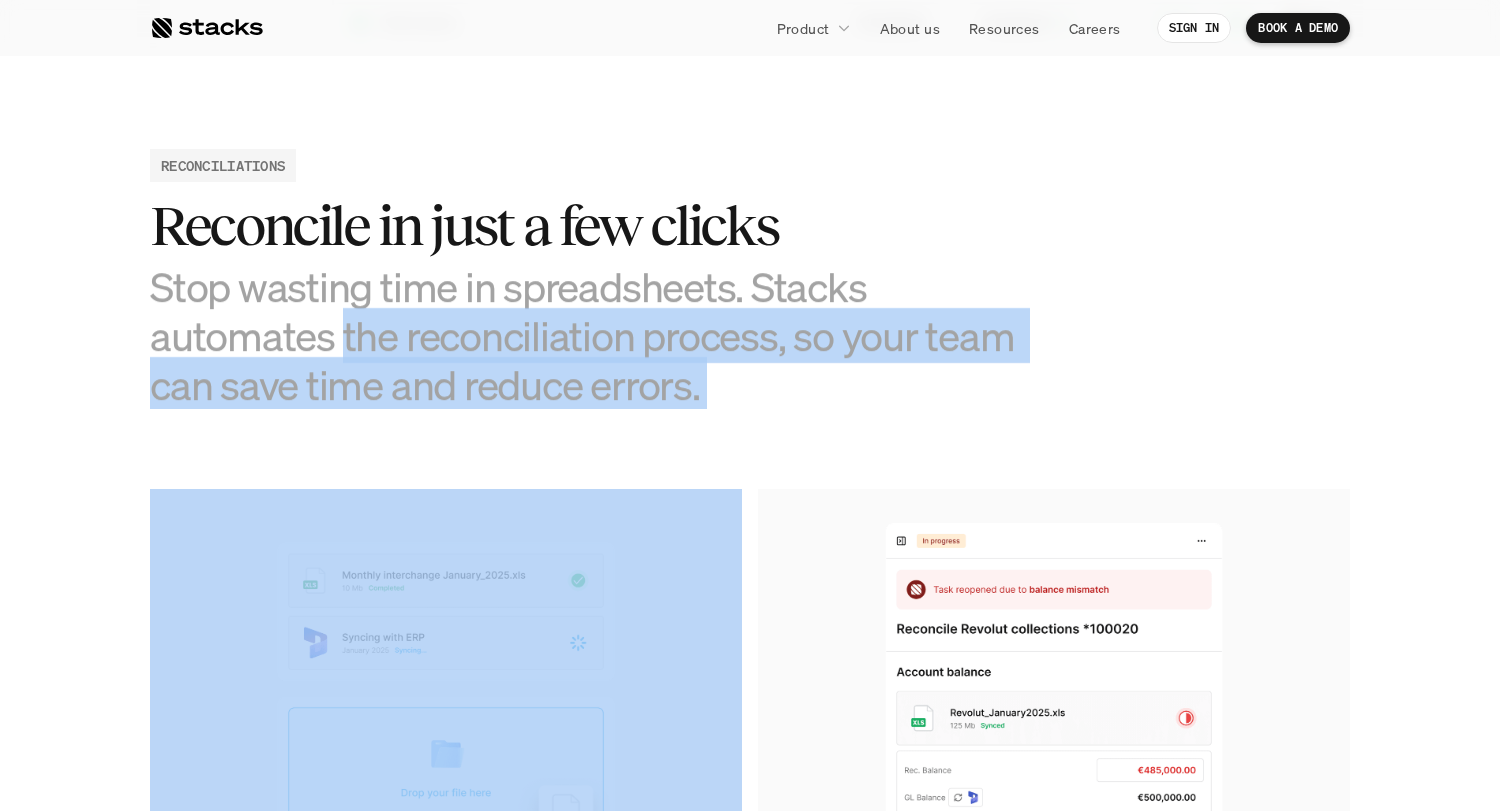 click on "RECONCILIATIONS Reconcile in just a few clicks Stop wasting time in spreadsheets. Stacks automates the reconciliation process, so your team can save time and reduce errors. Direct file reading Bring in data straight from files for quicker, easier reconciliations. Balance change alerts Get notified the moment something changes — no surprises, no stress." at bounding box center (750, 603) 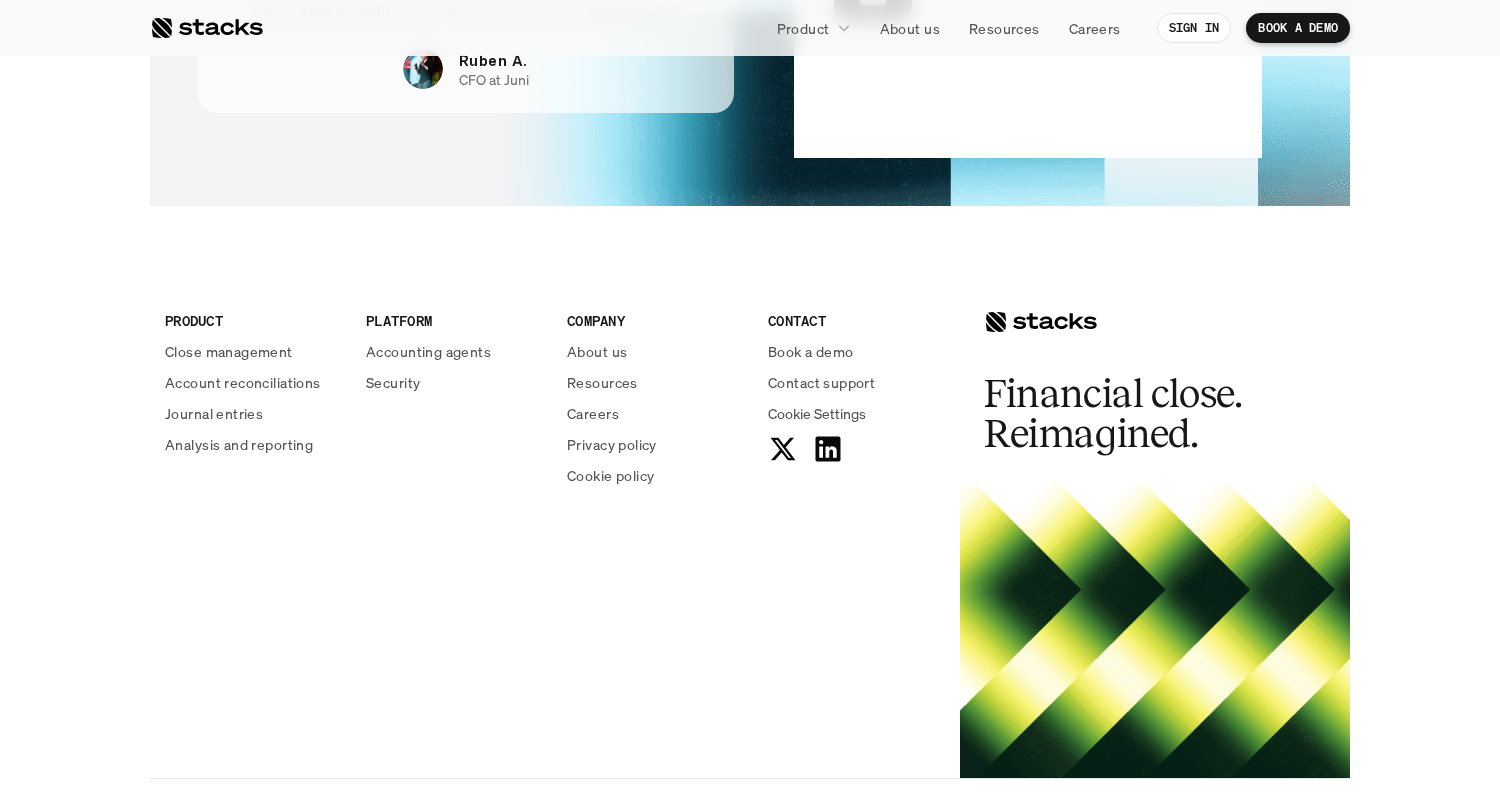 scroll, scrollTop: 4983, scrollLeft: 0, axis: vertical 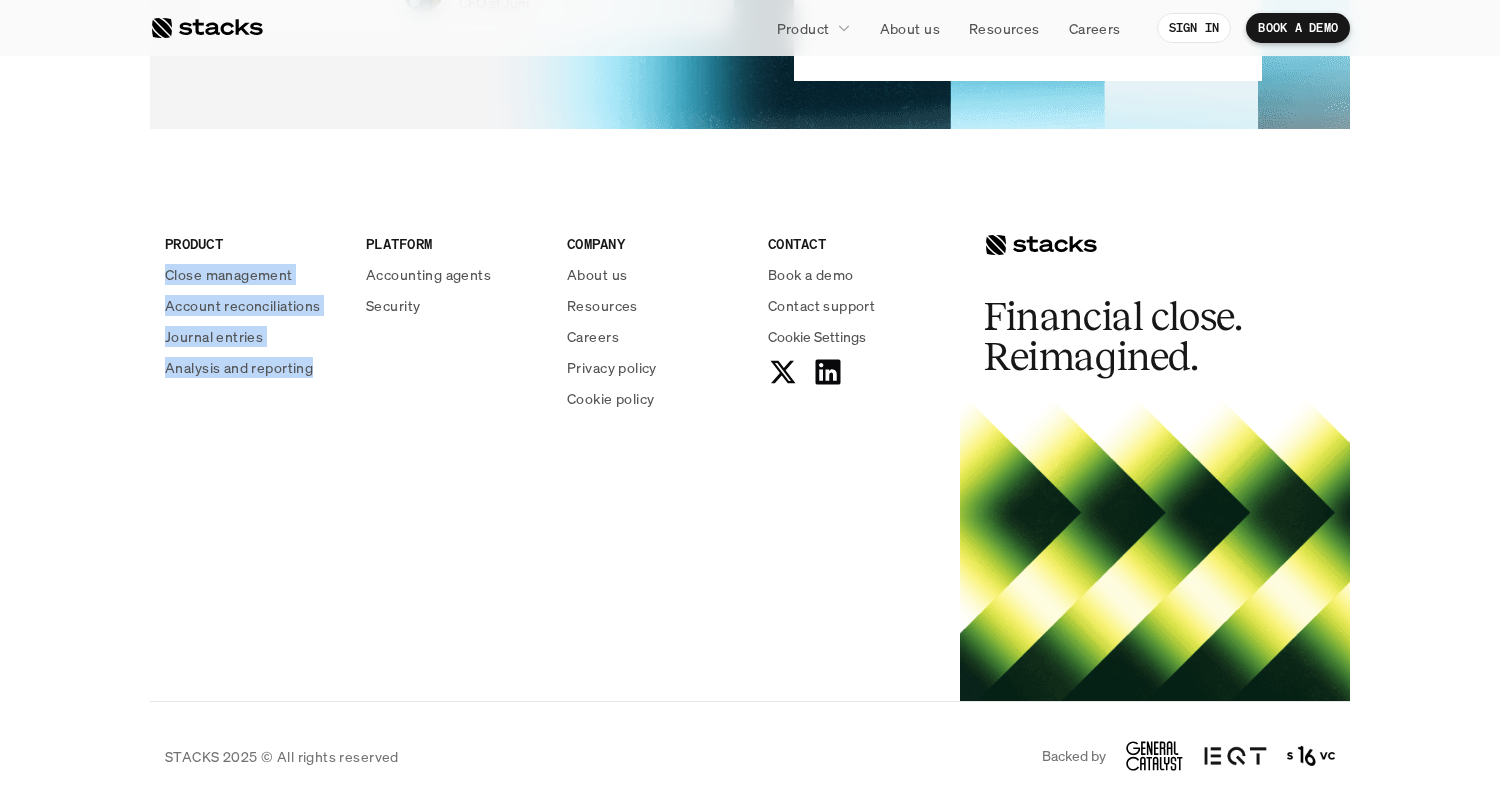 drag, startPoint x: 152, startPoint y: 263, endPoint x: 338, endPoint y: 378, distance: 218.68013 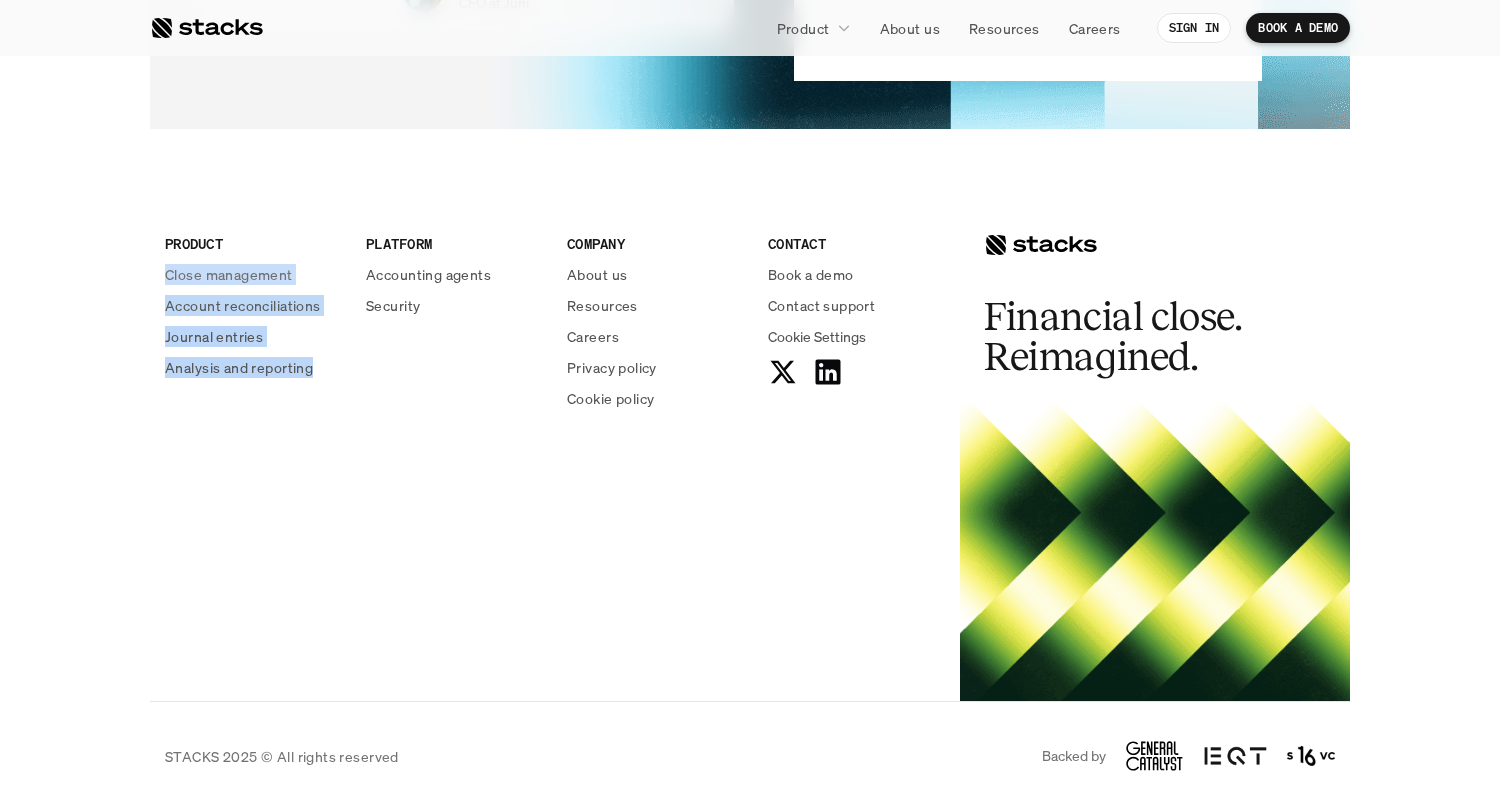 click on "PRODUCT Close management Account reconciliations Journal entries Analysis and reporting PLATFORM Accounting agents Security COMPANY About us Resources Careers Privacy policy Cookie policy CONTACT Book a demo Contact support Cookie Settings" at bounding box center [555, 329] 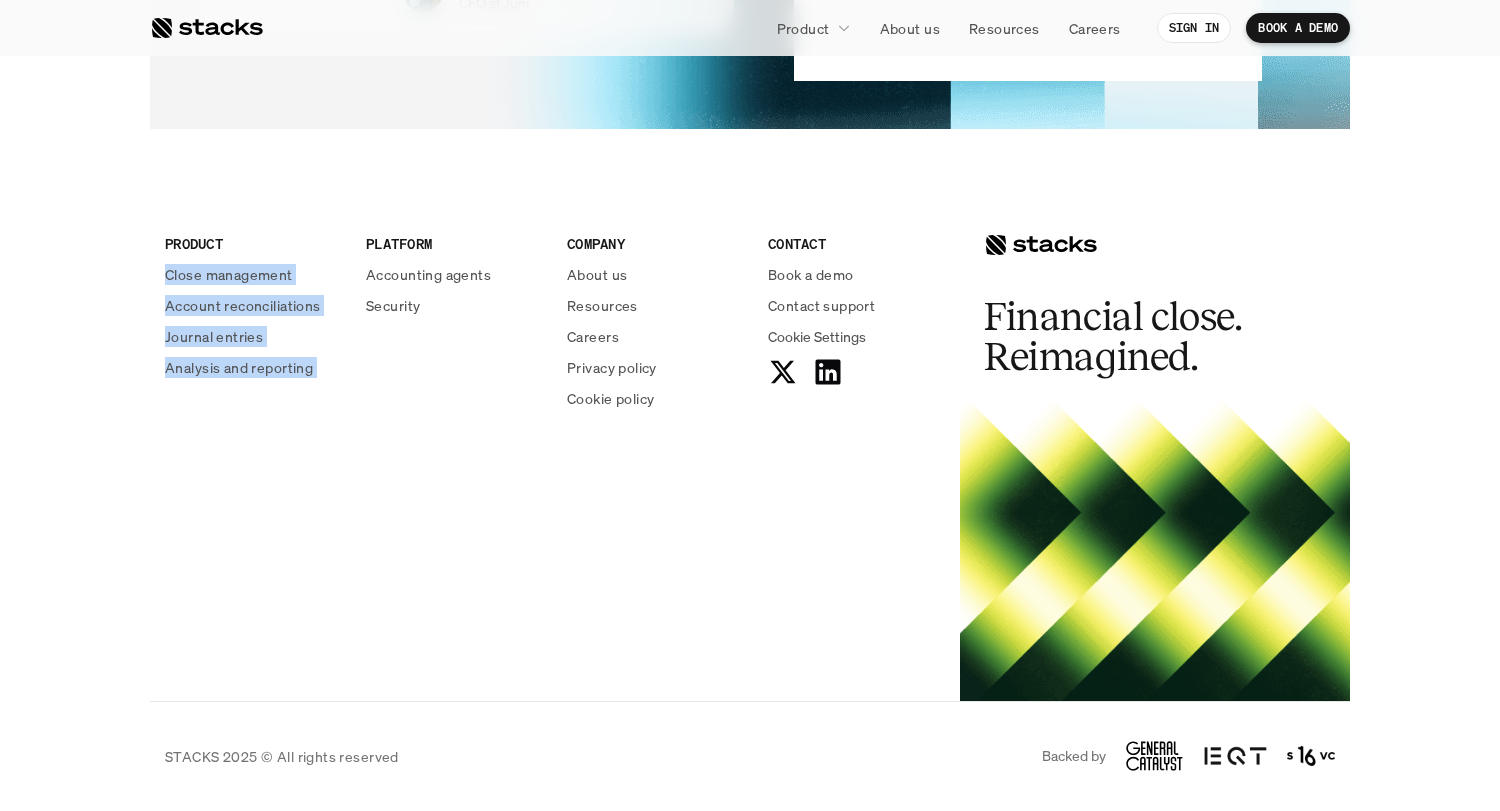 drag, startPoint x: 338, startPoint y: 378, endPoint x: 160, endPoint y: 276, distance: 205.1536 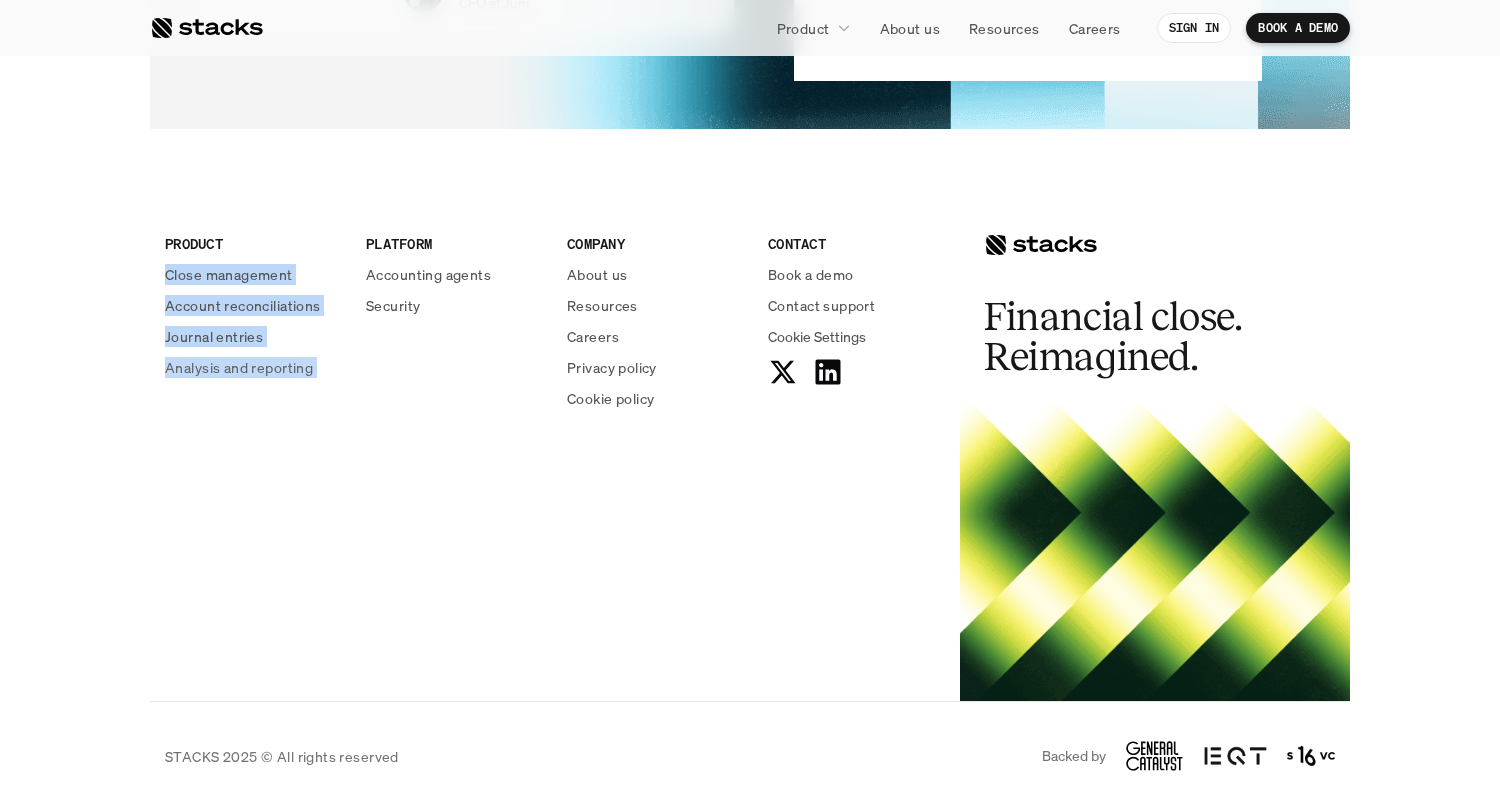 click on "PRODUCT Close management Account reconciliations Journal entries Analysis and reporting PLATFORM Accounting agents Security COMPANY About us Resources Careers Privacy policy Cookie policy CONTACT Book a demo Contact support Cookie Settings" at bounding box center (555, 329) 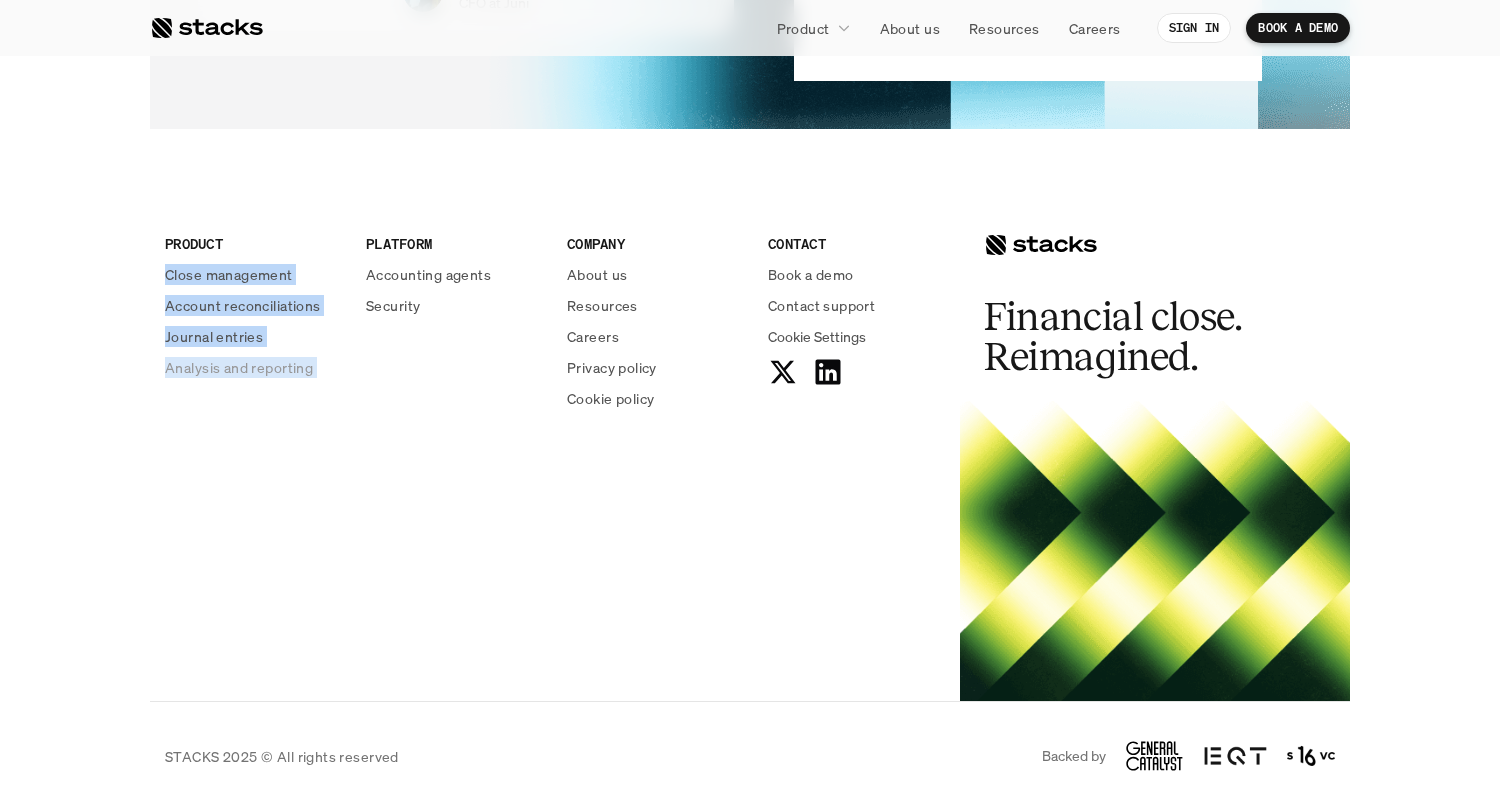 drag, startPoint x: 160, startPoint y: 276, endPoint x: 334, endPoint y: 372, distance: 198.72594 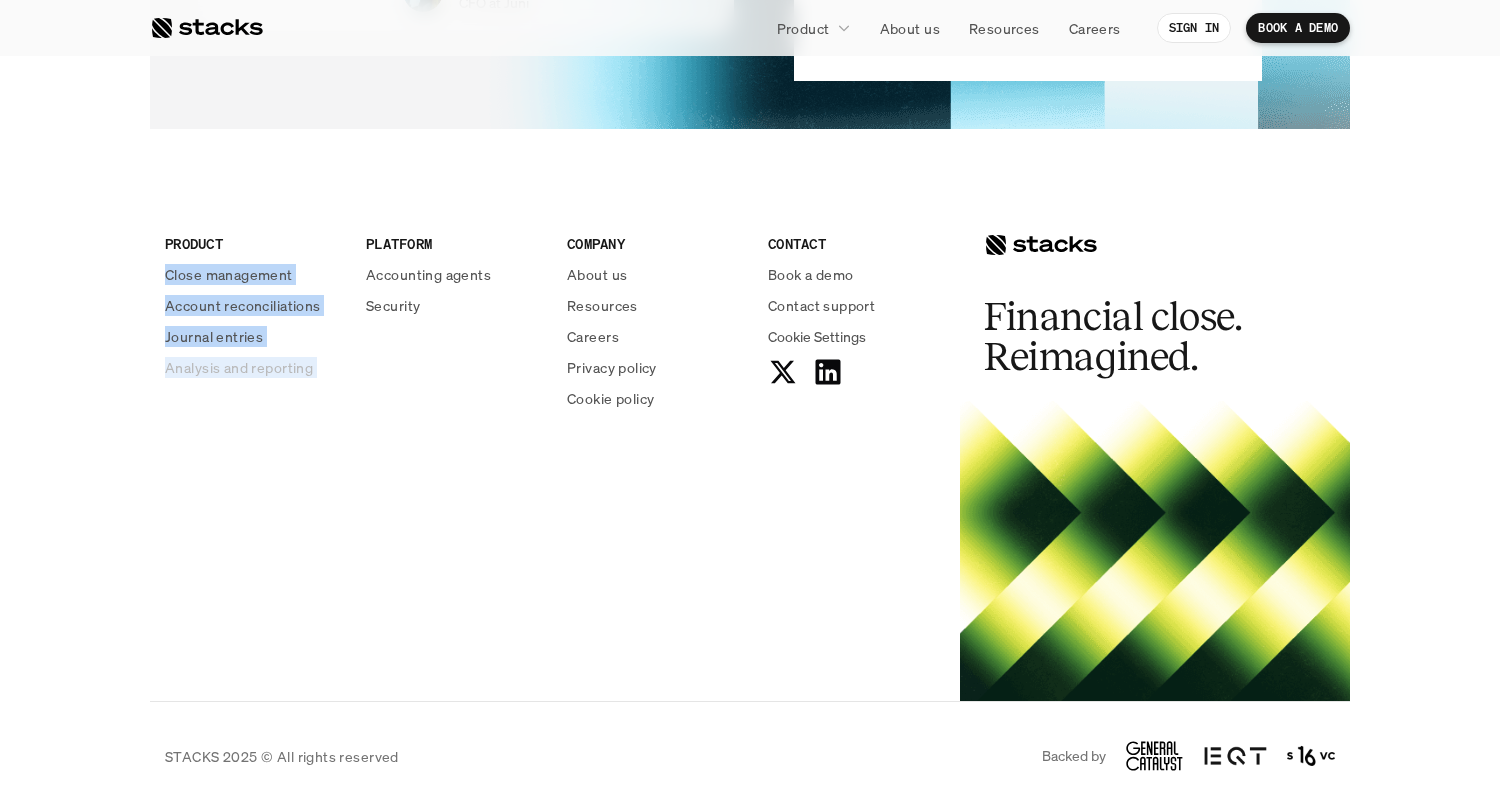 click on "Analysis and reporting" at bounding box center [253, 367] 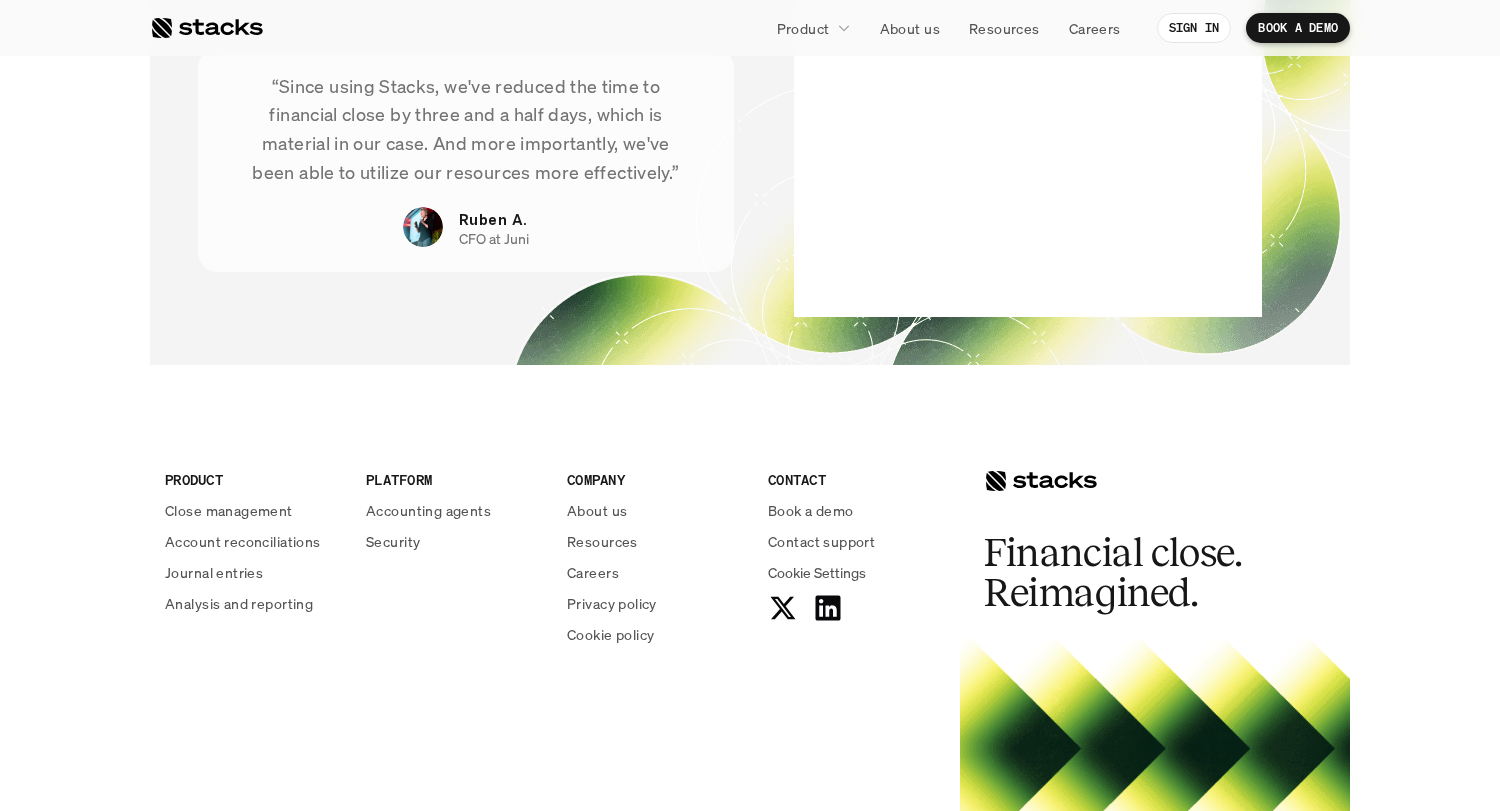 scroll, scrollTop: 0, scrollLeft: 0, axis: both 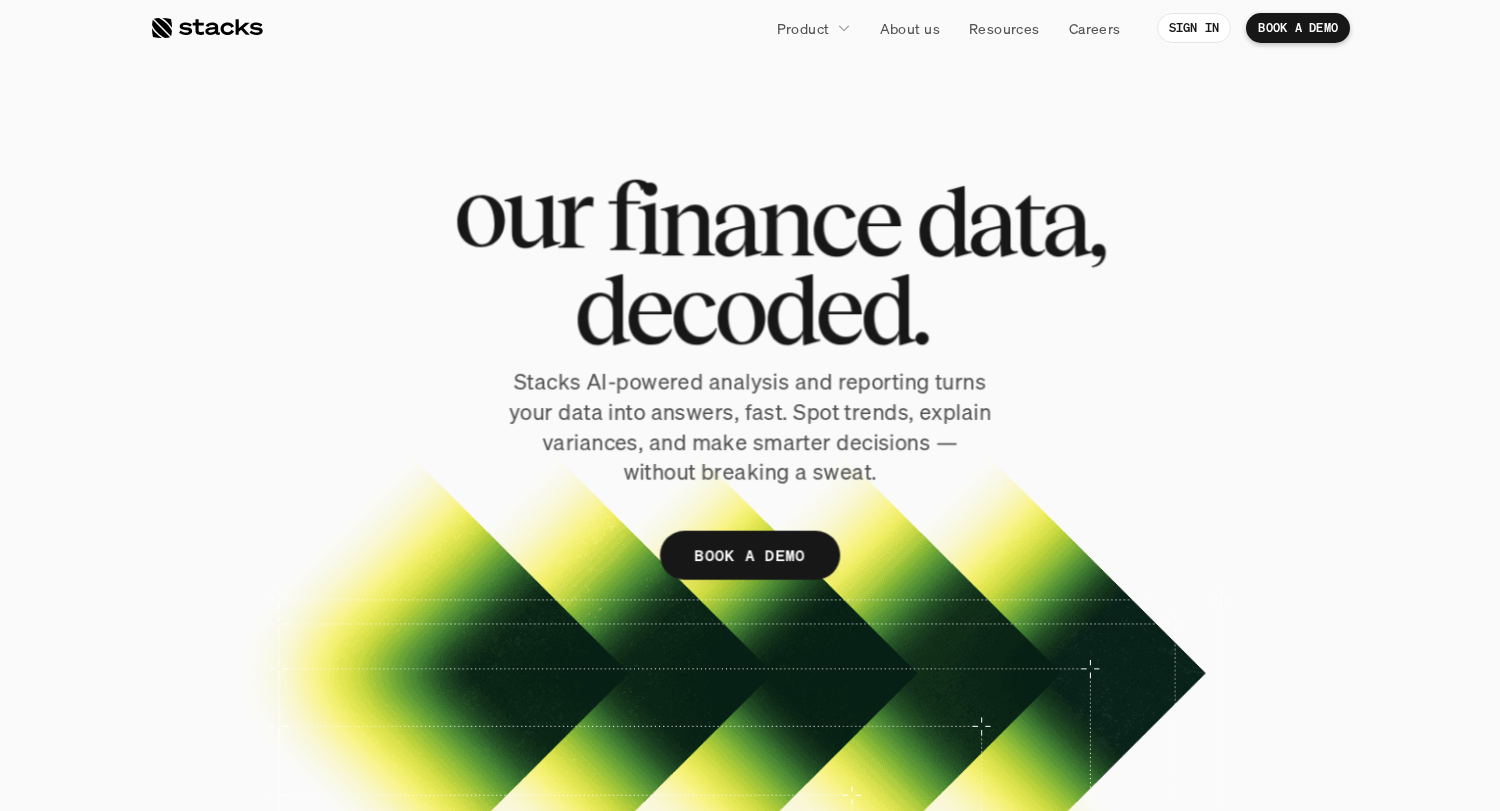 click on "Y o u r   f i n a n c e   d a t a ,   d e c o d e d . Stacks AI-powered analysis and reporting turns your data into answers, fast. Spot trends, explain variances, and make smarter decisions — without breaking a sweat. BOOK A DEMO Product About us Resources Careers SIGN IN BOOK A DEMO FLUX ANALYSIS AI that spots shifts before you do Catch changes and trends early with AI-powered flux analysis. Stacks uses AI to help your team dig into fluctuations, so you can act fast and stay in control. Automatic change detection Our AI keeps an eye on your data and flags unusual changes. No guesswork needed. See the big picture Instantly spot trends and anomalies in your data. Then drill deep. Customizable thresholds Pick the thresholds that matter to you, so your team can hone in on the important stuff. VARIANCE ANALYSIS (BETA) Find and solve budget variances, fast Focus on what counts. Stacks AI flags data variances and gives you quick insights about what’s gone wrong, and why. GET DEMO" at bounding box center [750, 3015] 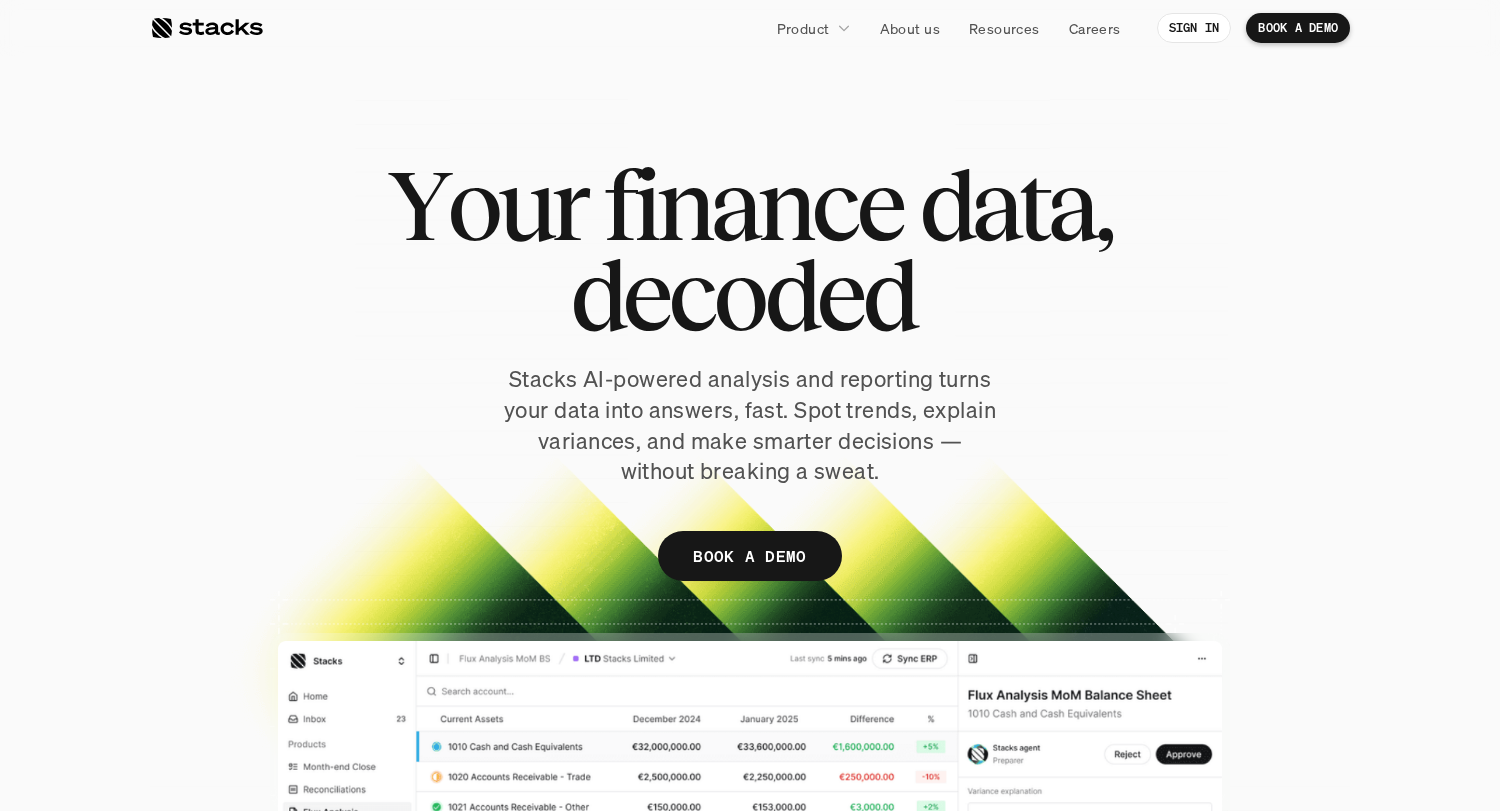 scroll, scrollTop: 4983, scrollLeft: 0, axis: vertical 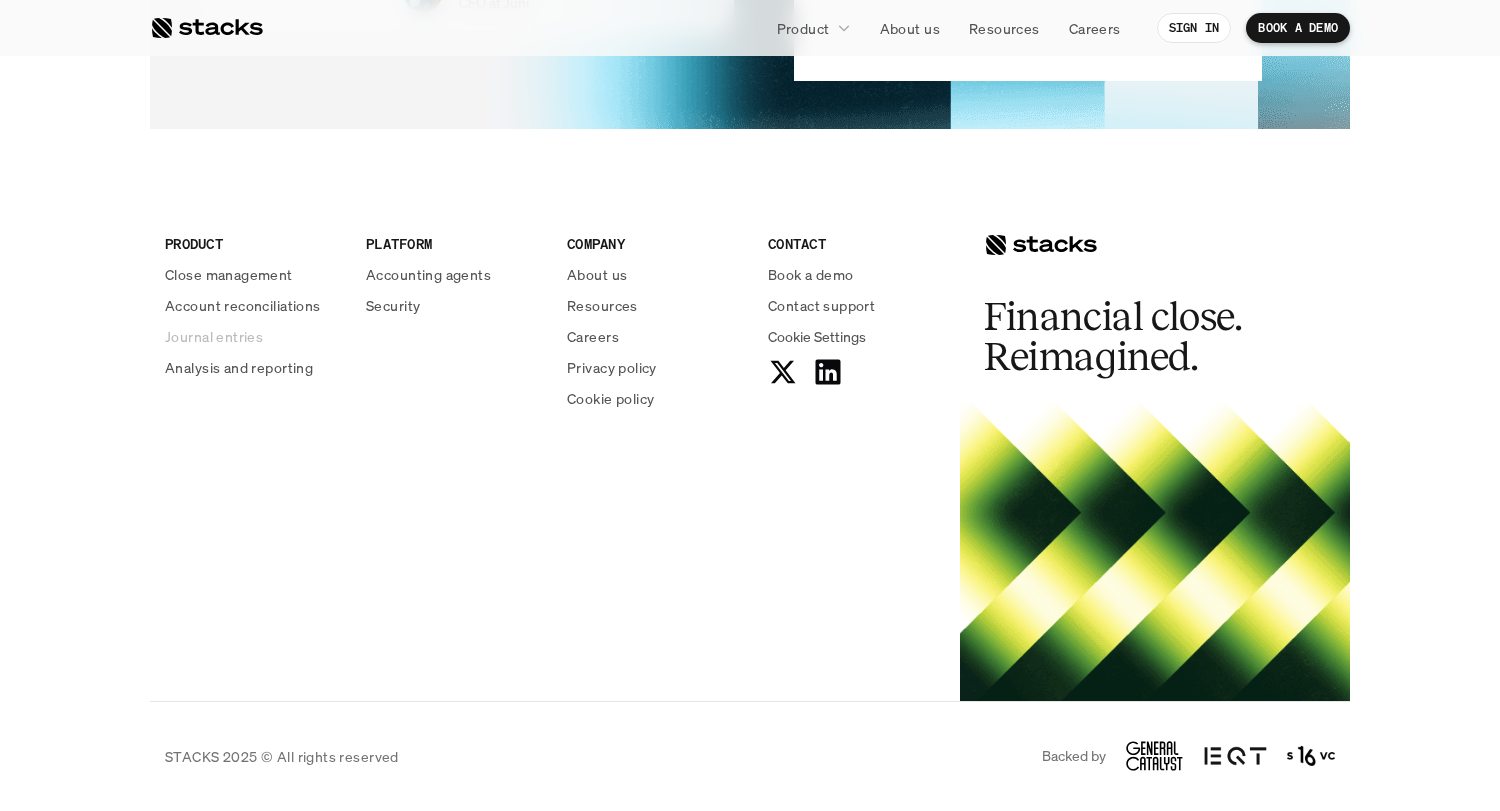 click on "Journal entries" at bounding box center (214, 336) 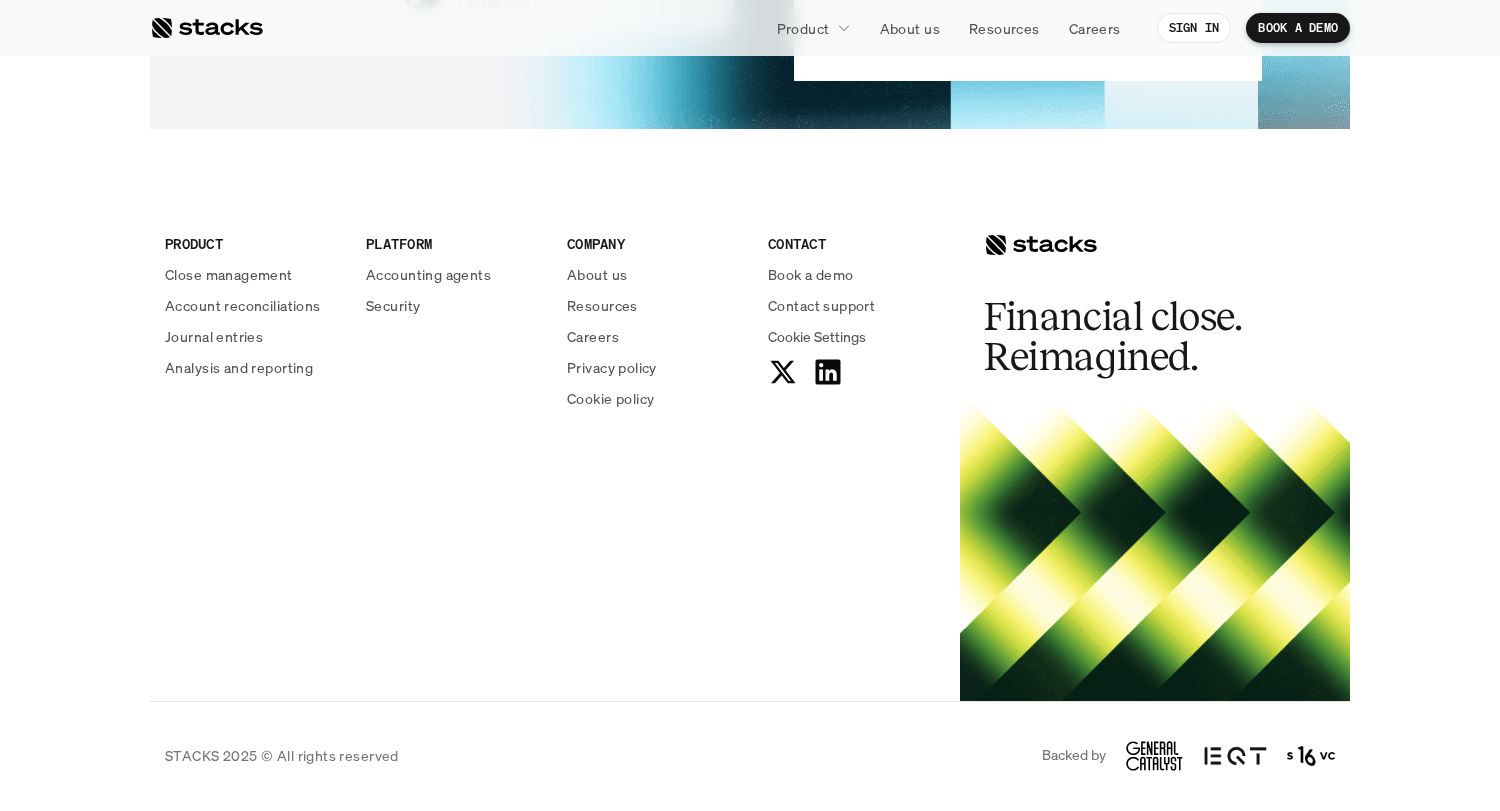 scroll, scrollTop: 0, scrollLeft: 0, axis: both 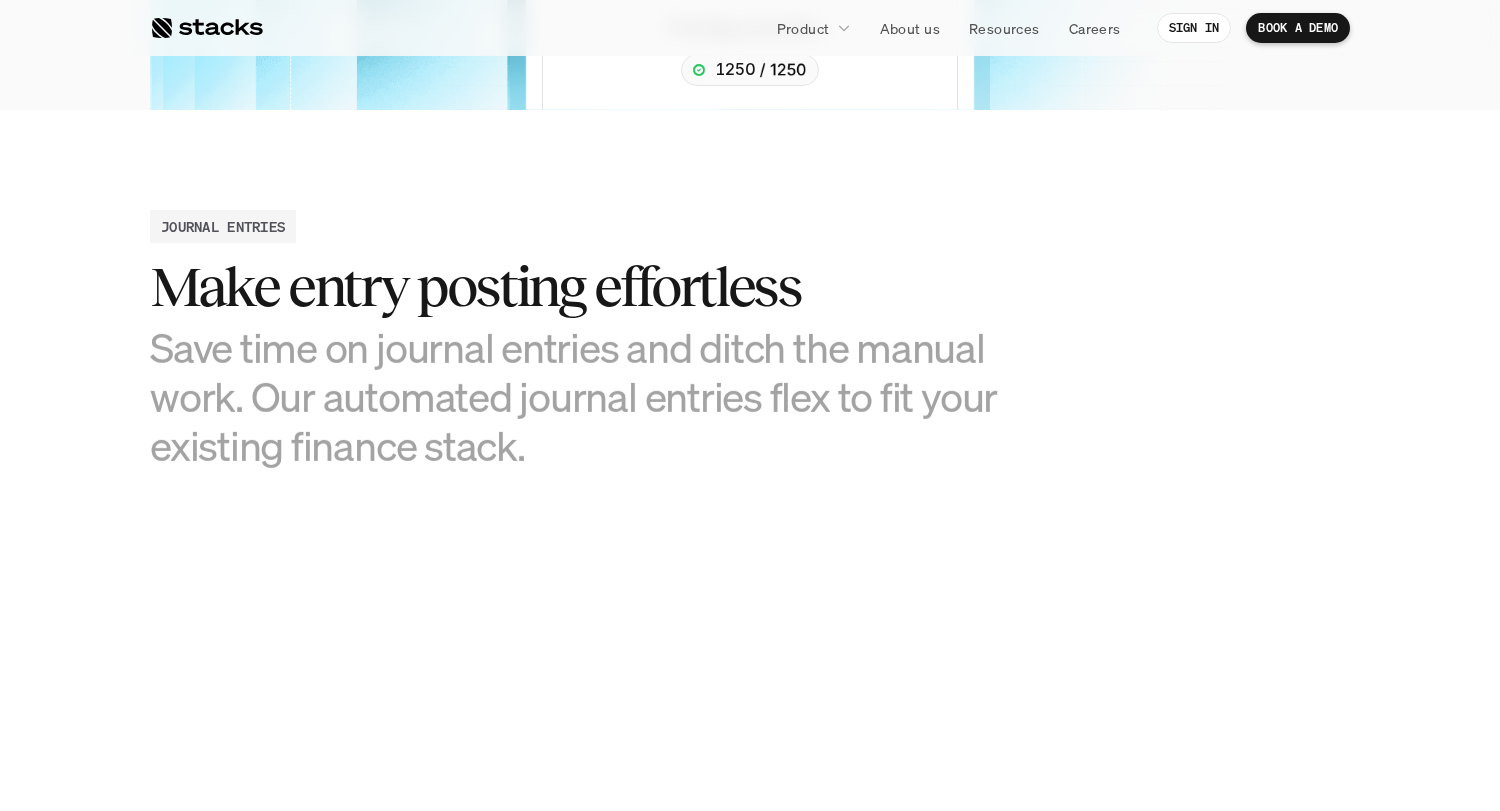 drag, startPoint x: 218, startPoint y: 347, endPoint x: 881, endPoint y: 353, distance: 663.02716 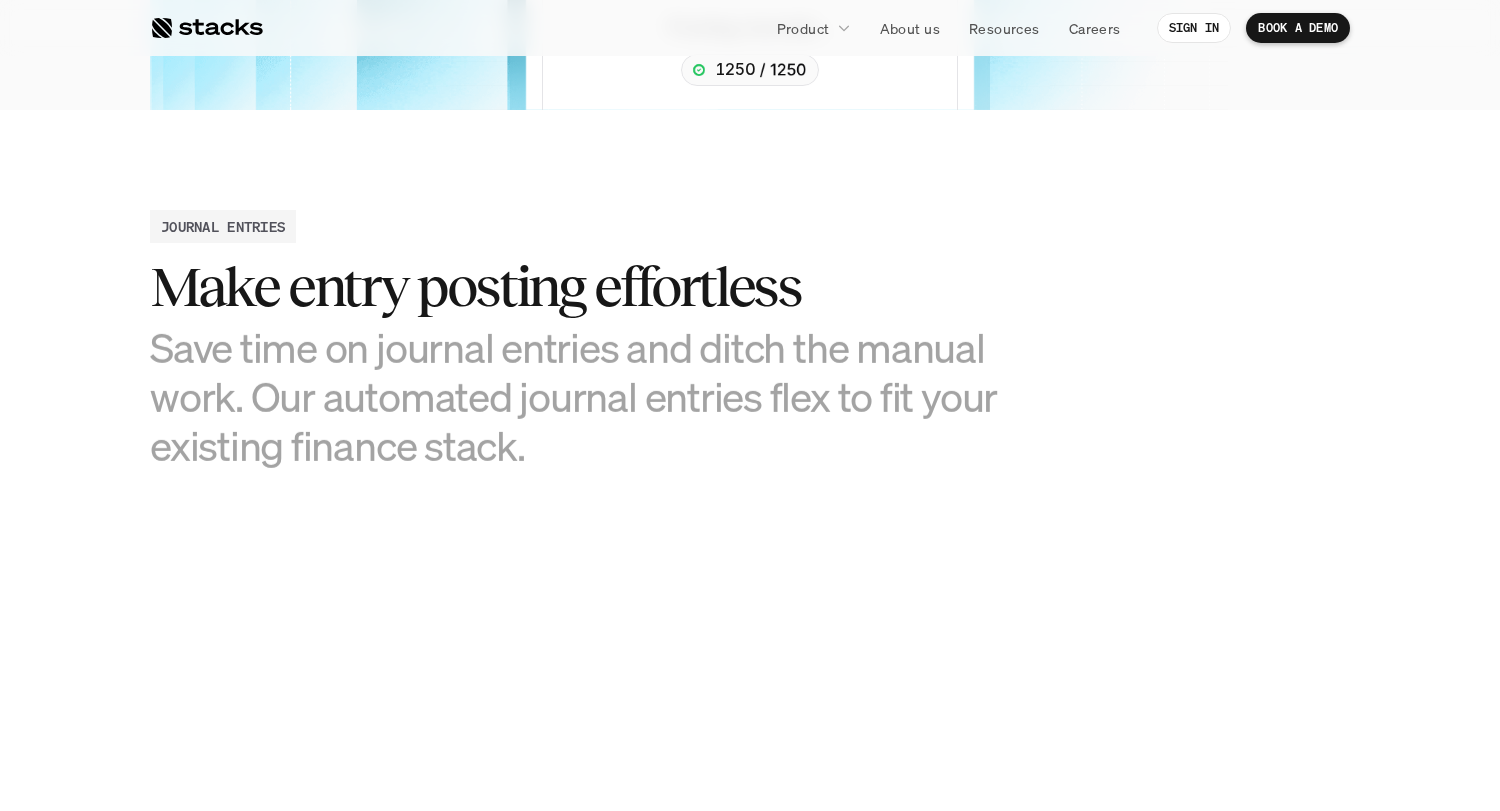 click on "Save time on journal entries and ditch the manual work. Our automated journal entries flex to fit your existing finance stack." at bounding box center [600, 397] 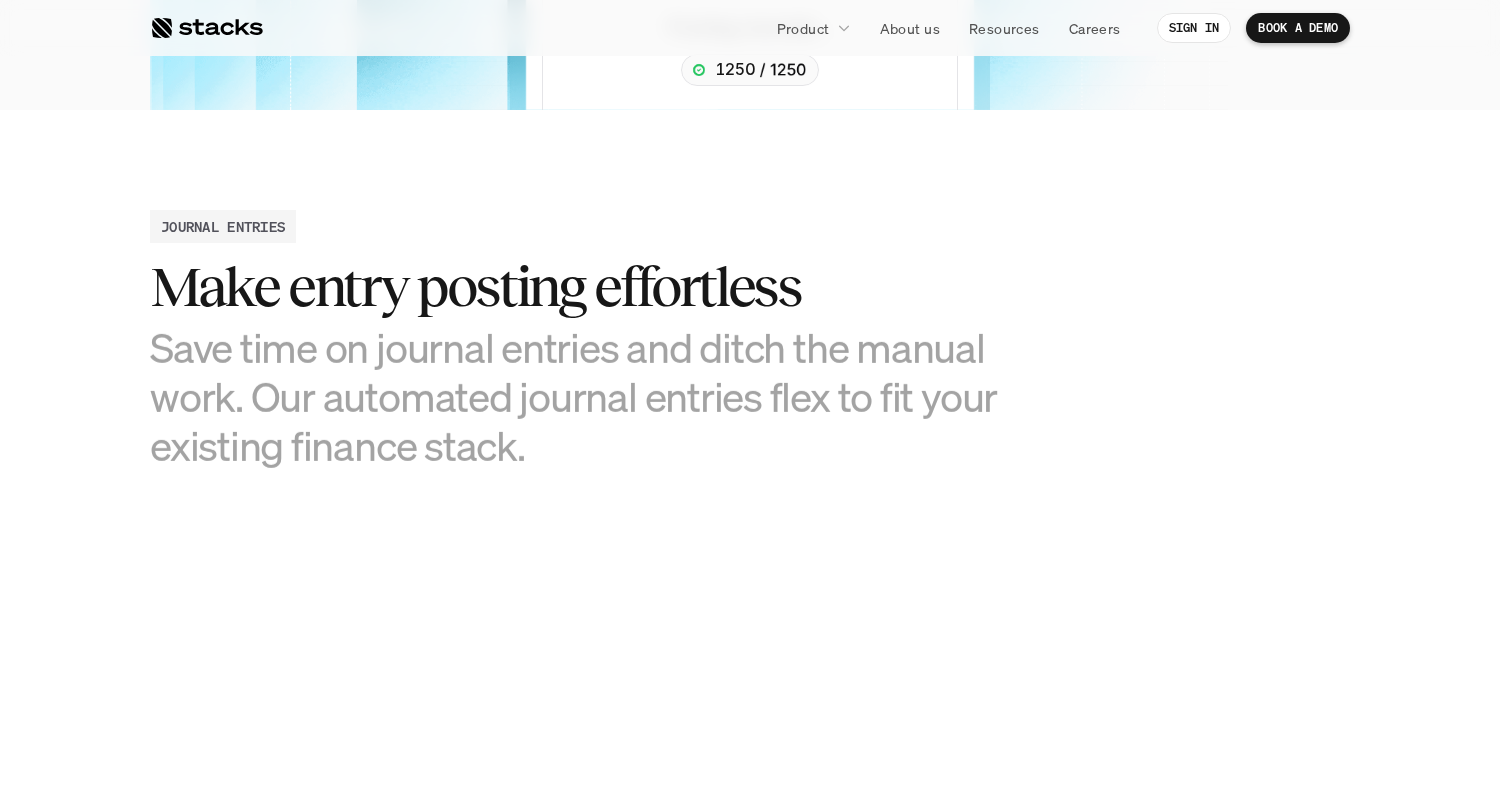 drag, startPoint x: 881, startPoint y: 353, endPoint x: 220, endPoint y: 349, distance: 661.0121 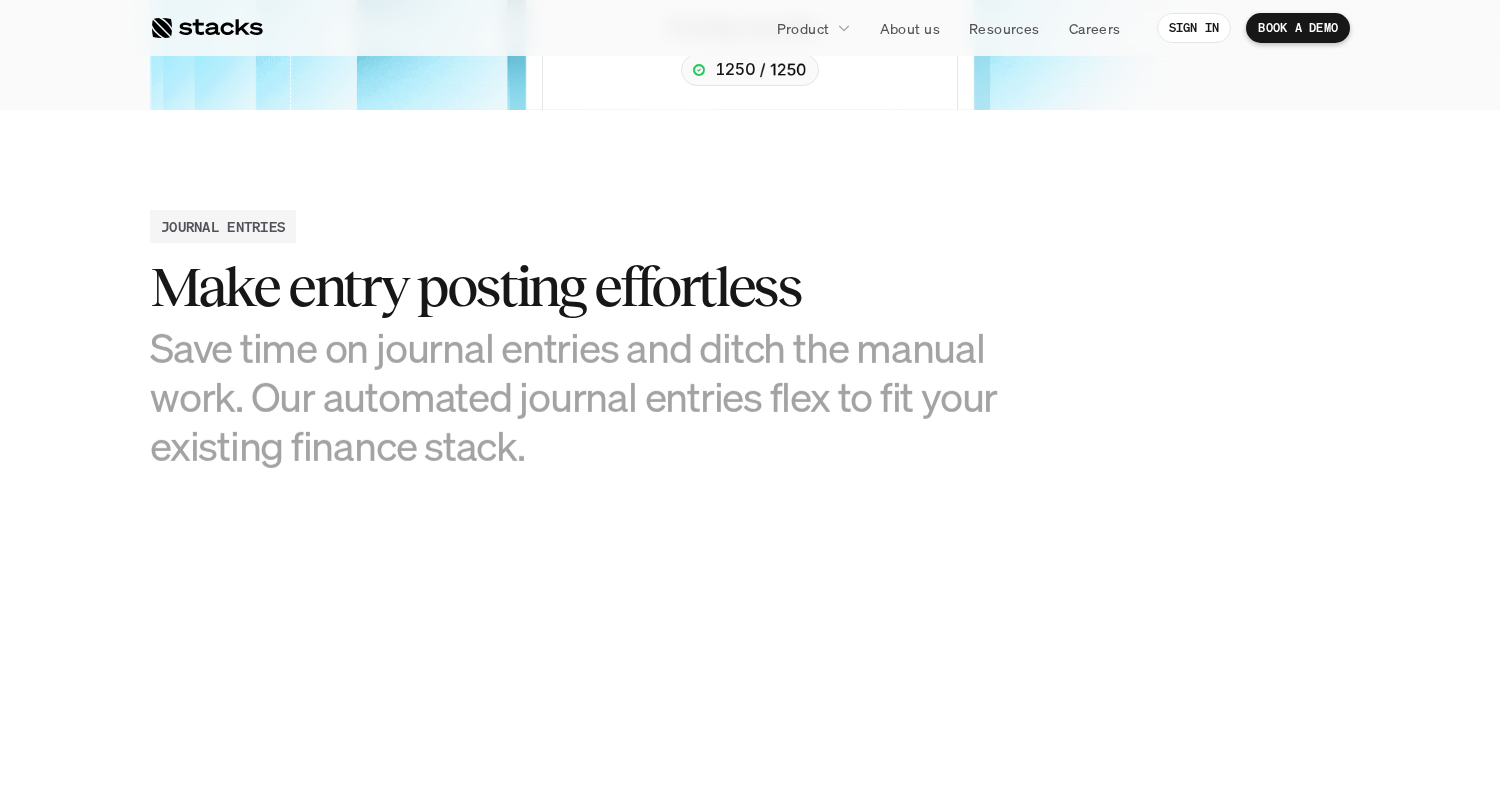 drag, startPoint x: 210, startPoint y: 400, endPoint x: 938, endPoint y: 392, distance: 728.04395 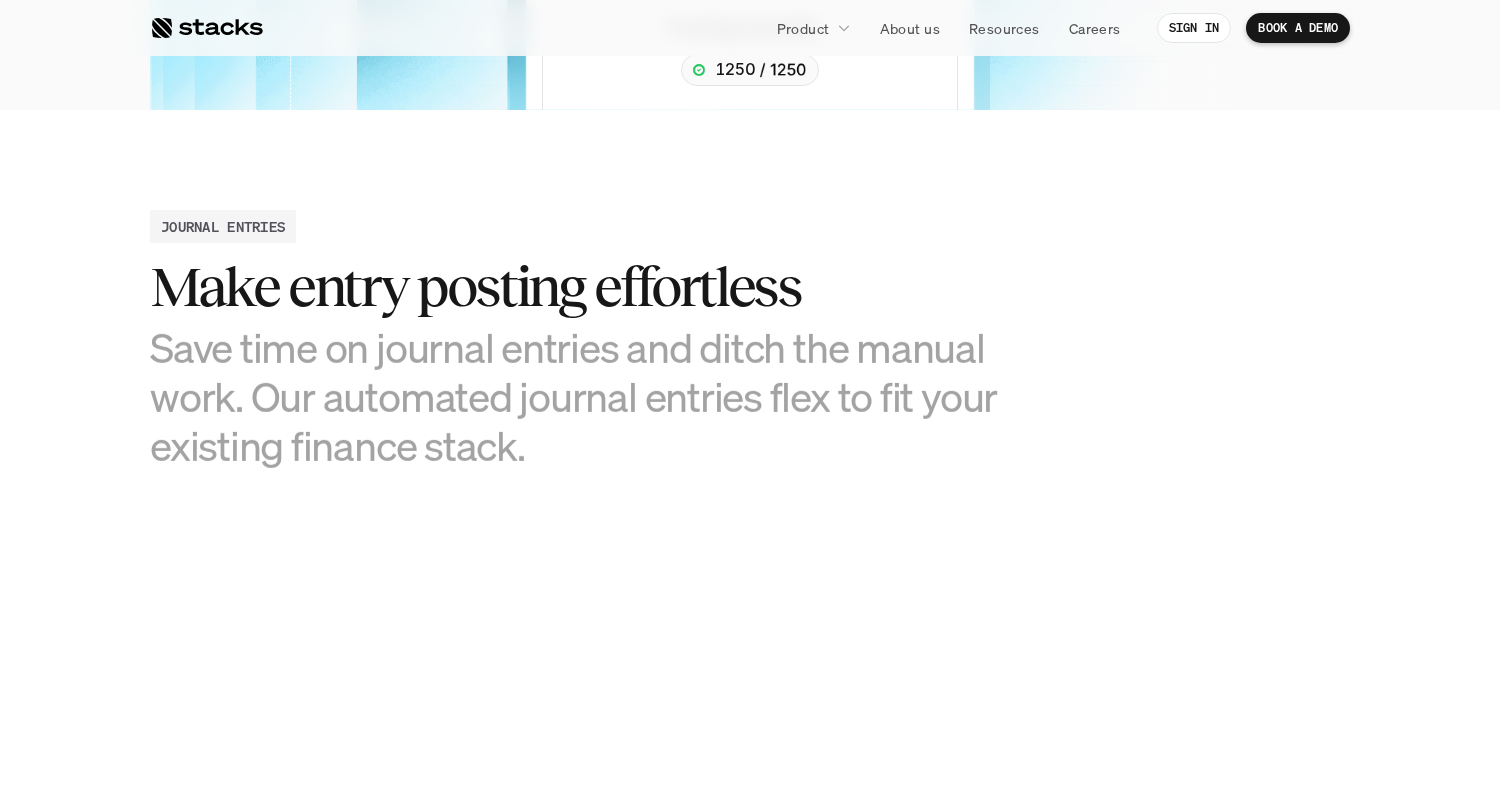 drag, startPoint x: 932, startPoint y: 401, endPoint x: 217, endPoint y: 399, distance: 715.0028 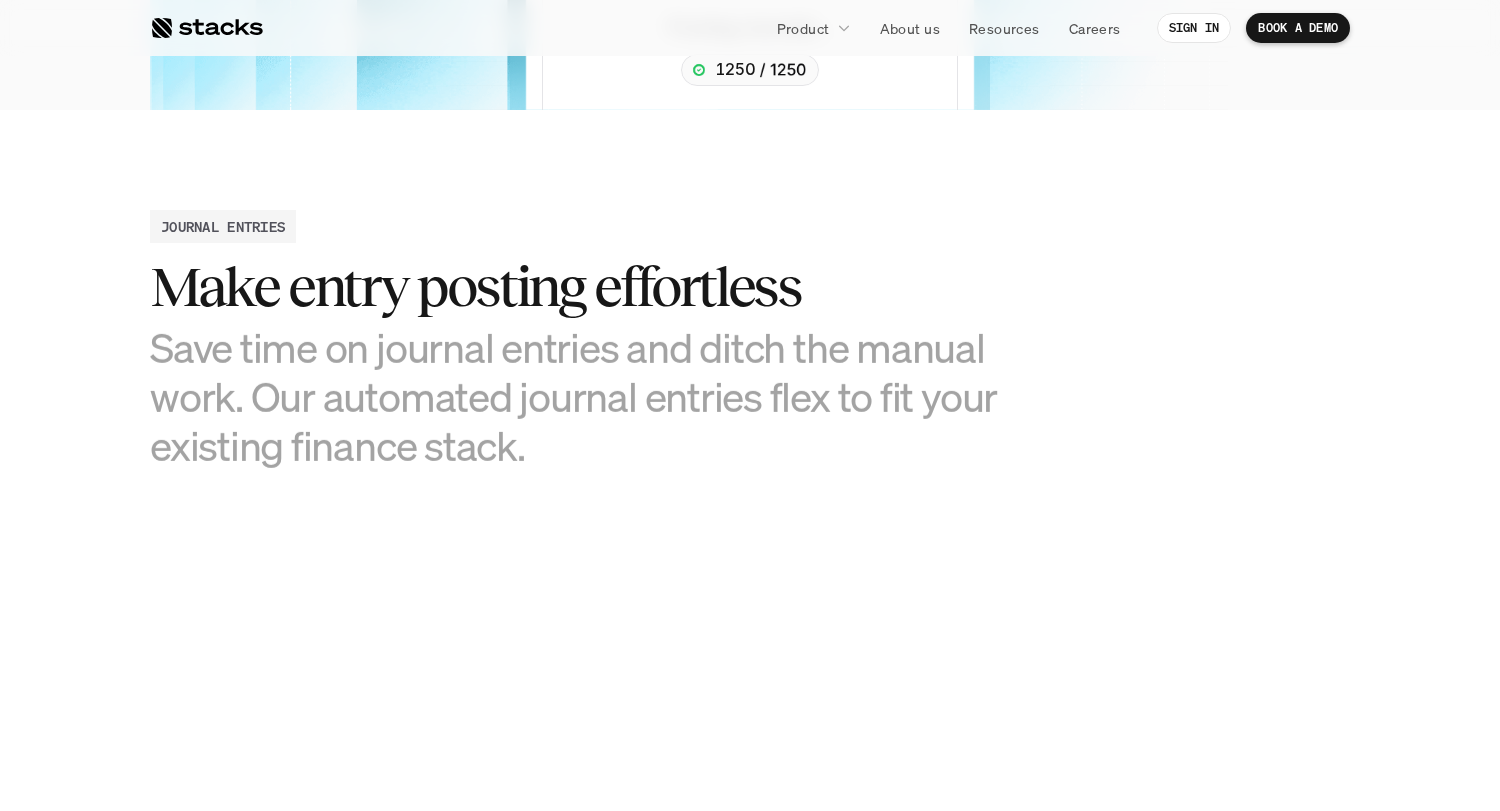 click on "Save time on journal entries and ditch the manual work. Our automated journal entries flex to fit your existing finance stack." at bounding box center [600, 397] 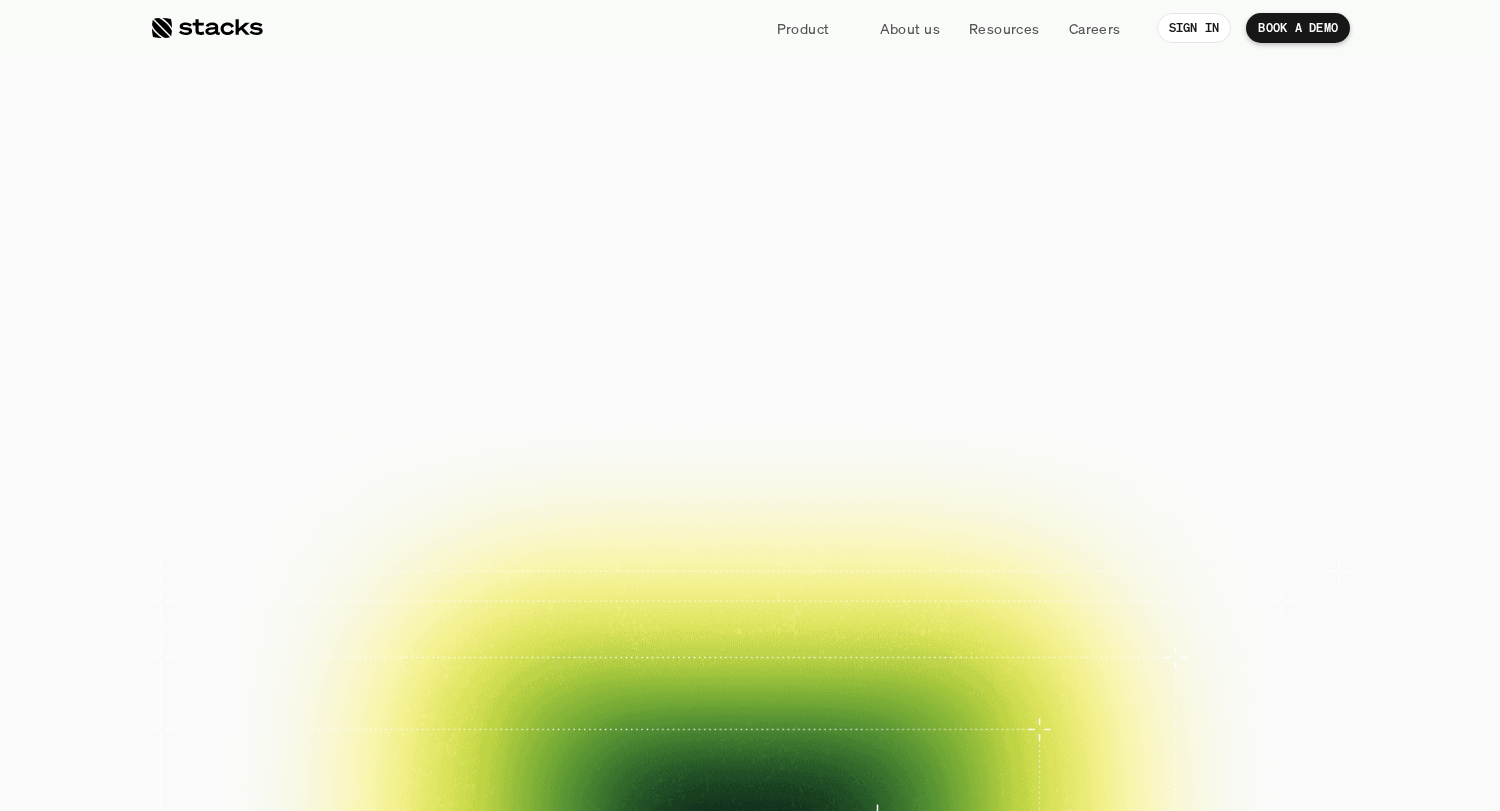 scroll, scrollTop: 0, scrollLeft: 0, axis: both 